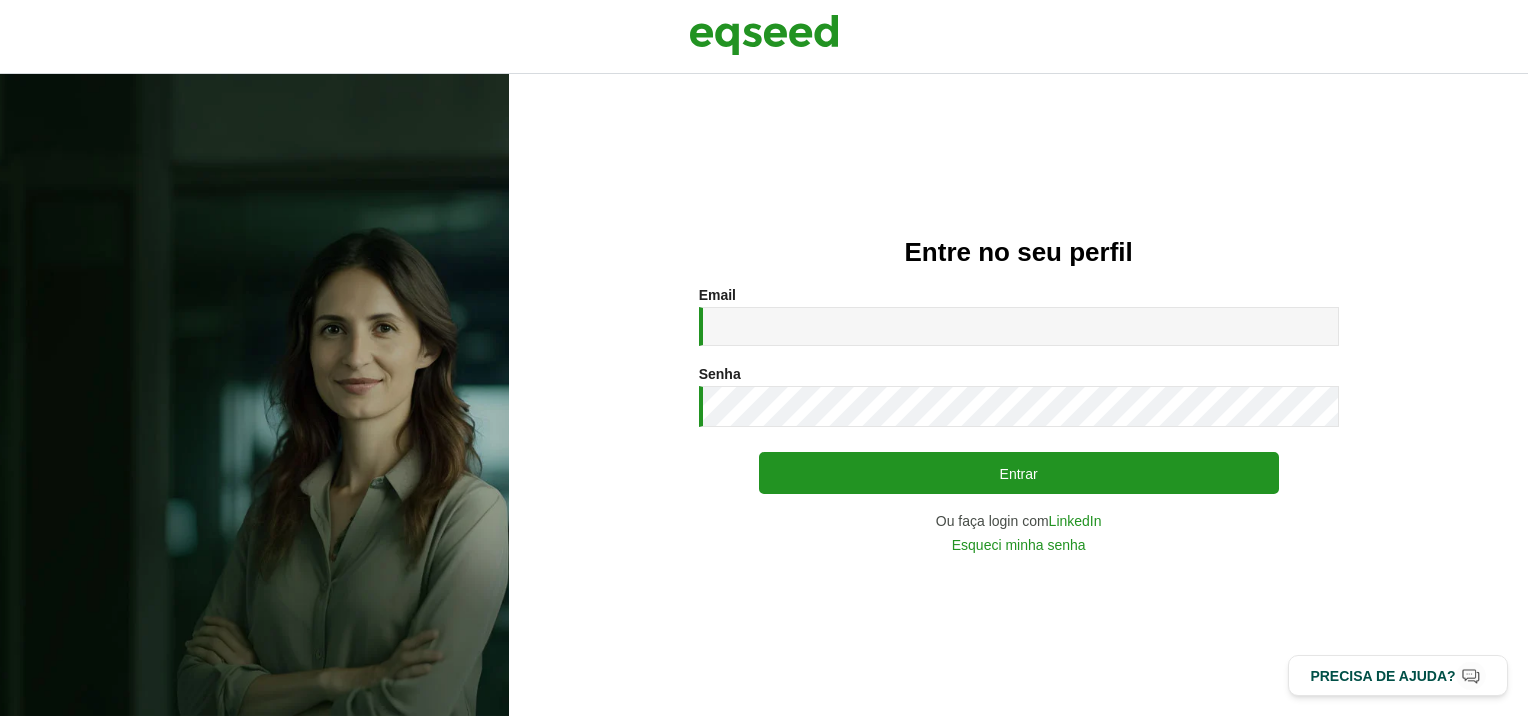 scroll, scrollTop: 0, scrollLeft: 0, axis: both 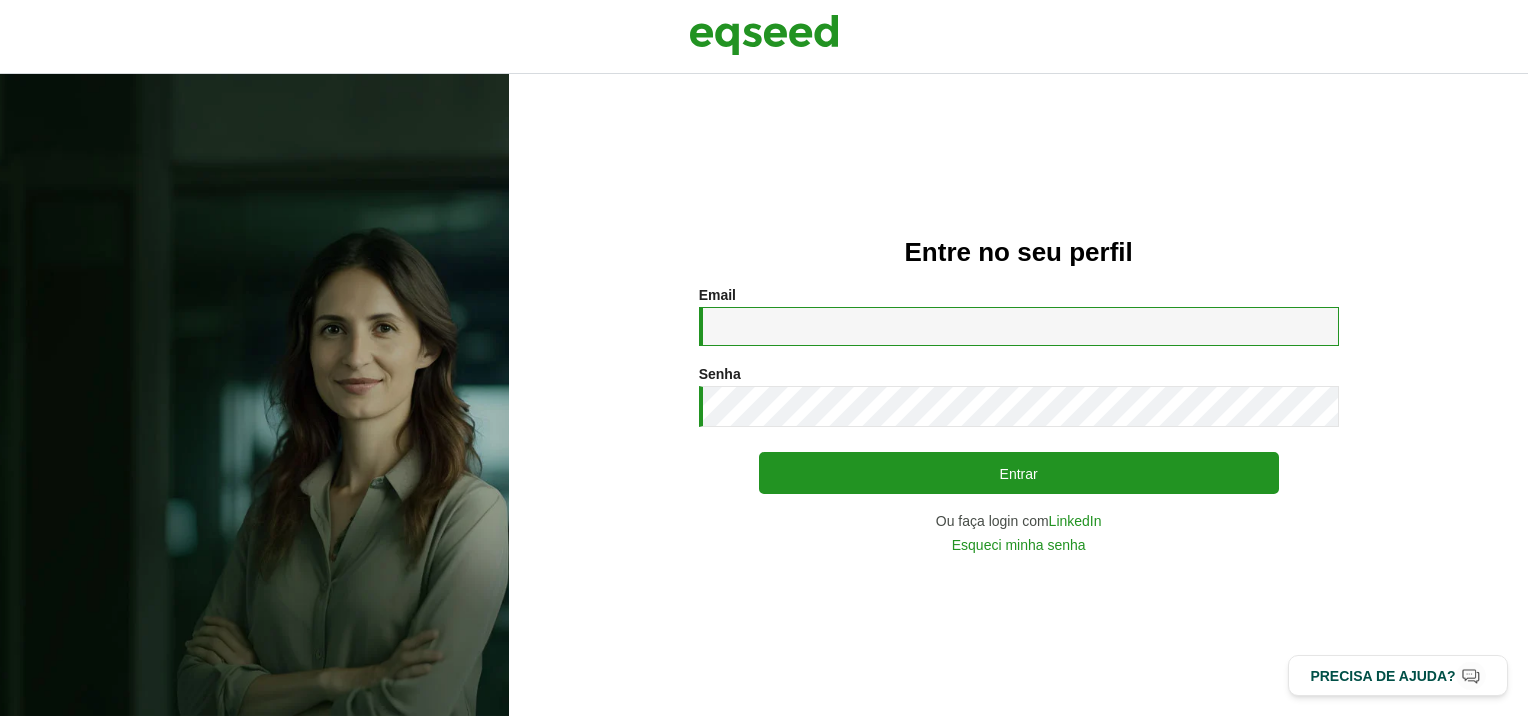 click on "Email  *" at bounding box center (1019, 326) 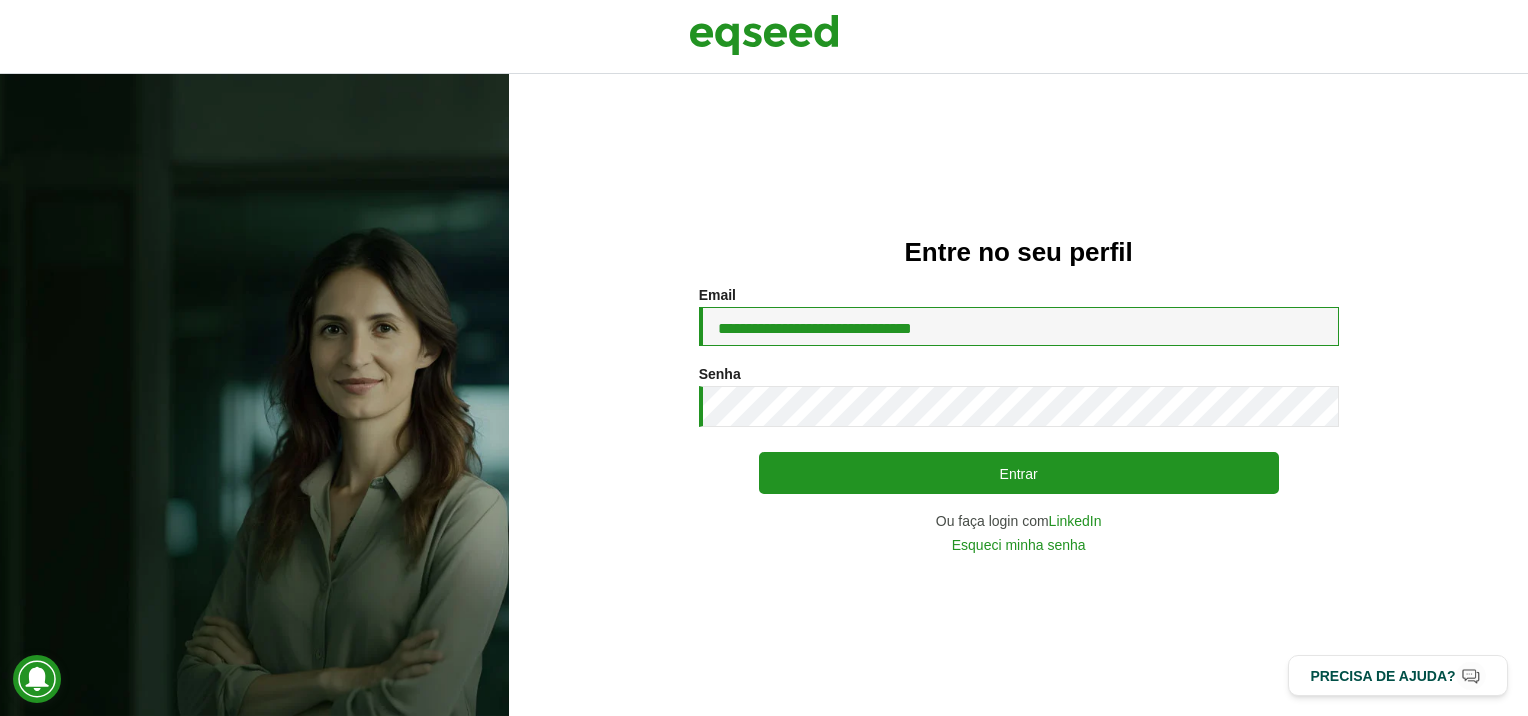 click on "**********" at bounding box center [1019, 326] 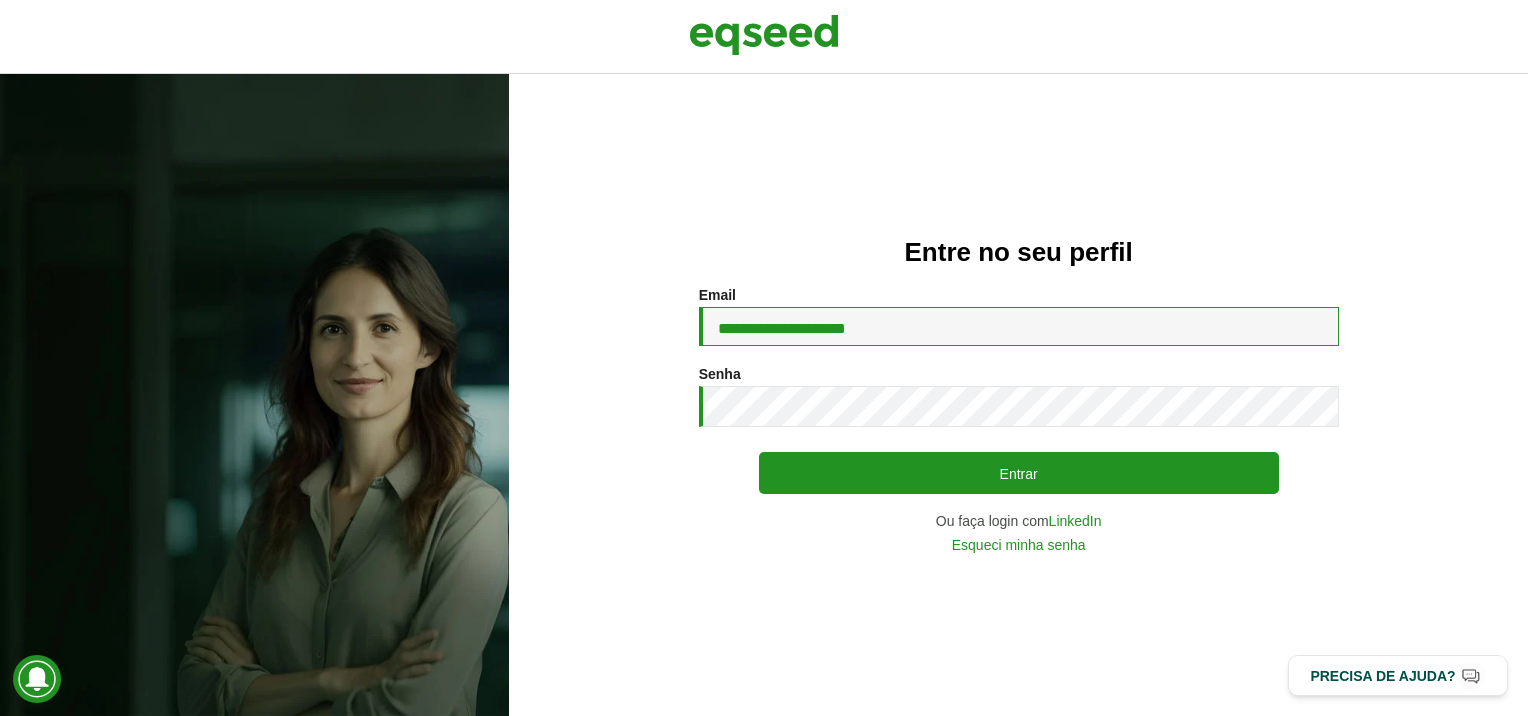 type on "**********" 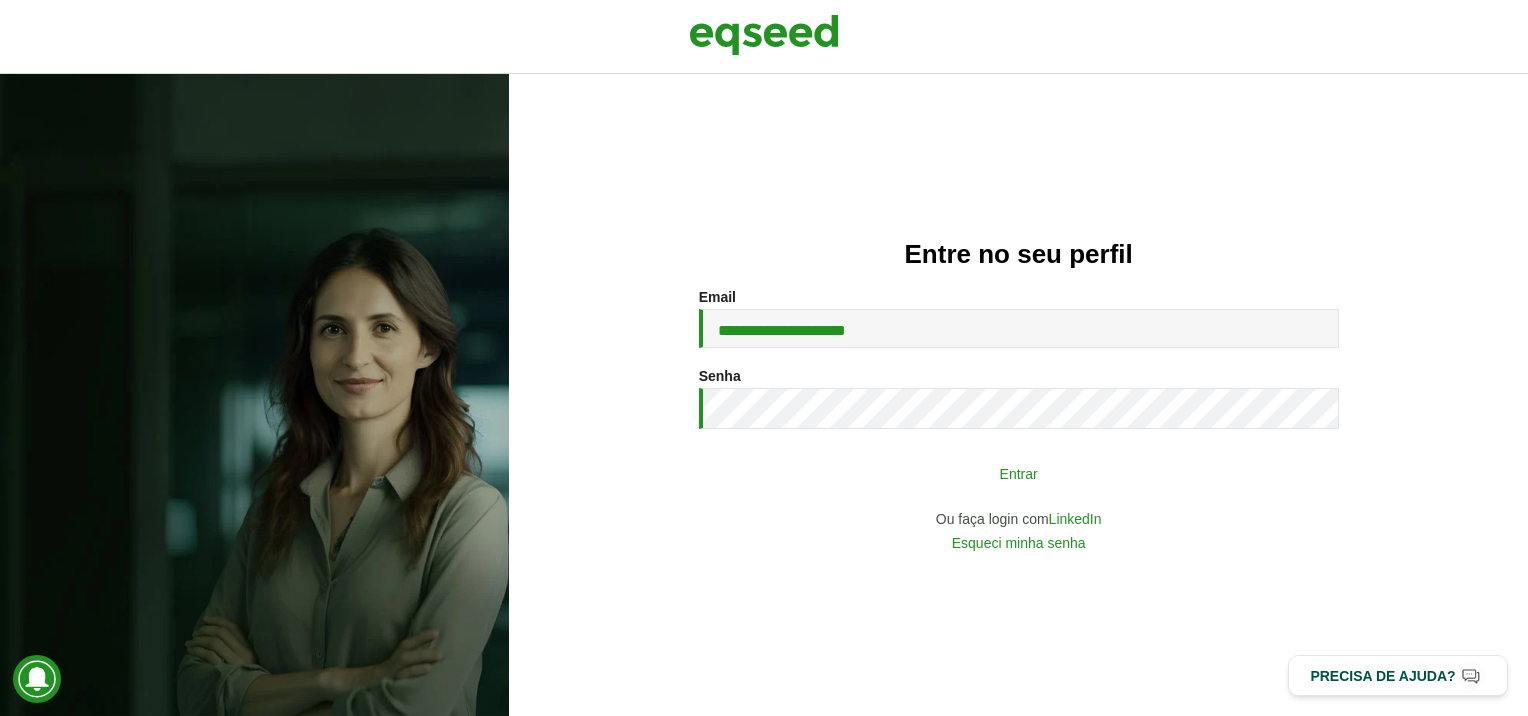 click on "Entrar" at bounding box center (1019, 473) 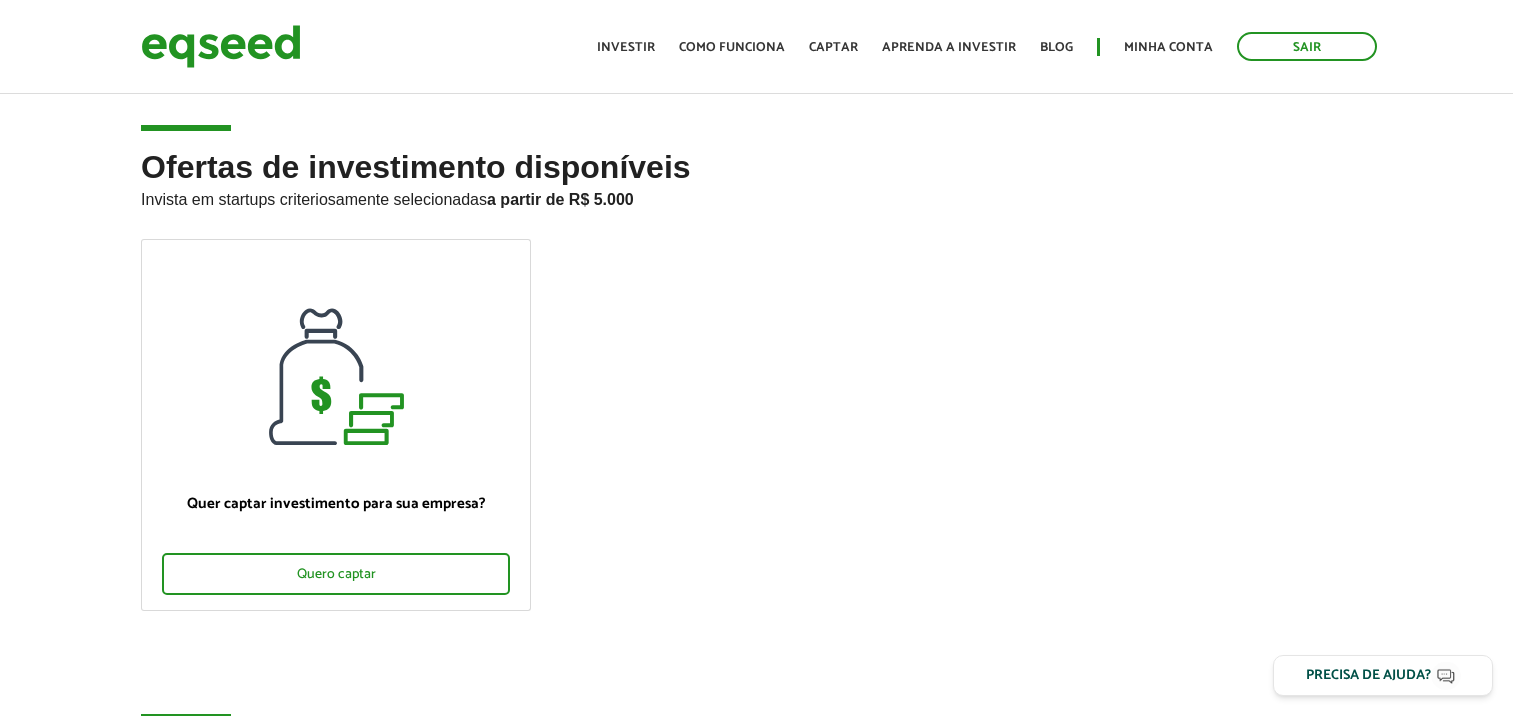 scroll, scrollTop: 0, scrollLeft: 0, axis: both 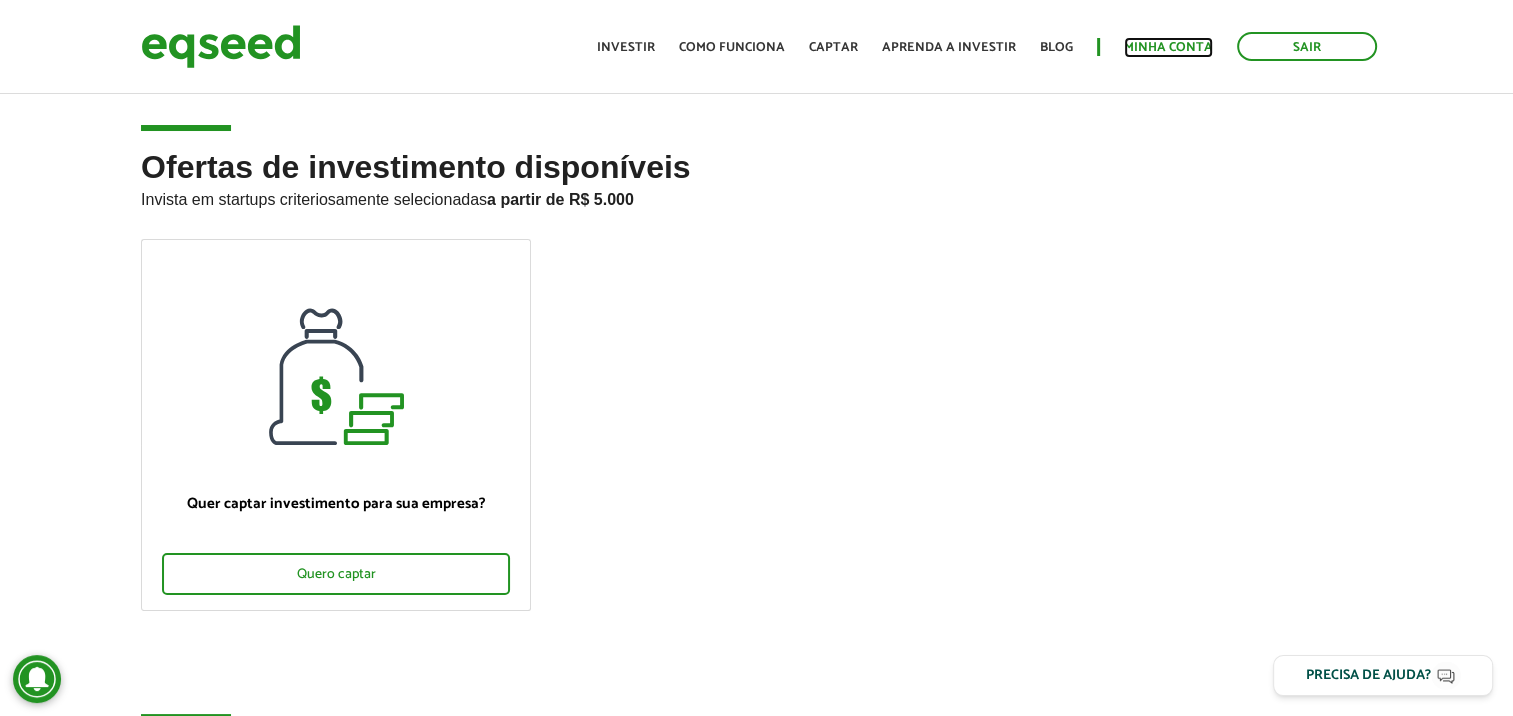 click on "Minha conta" at bounding box center (1168, 47) 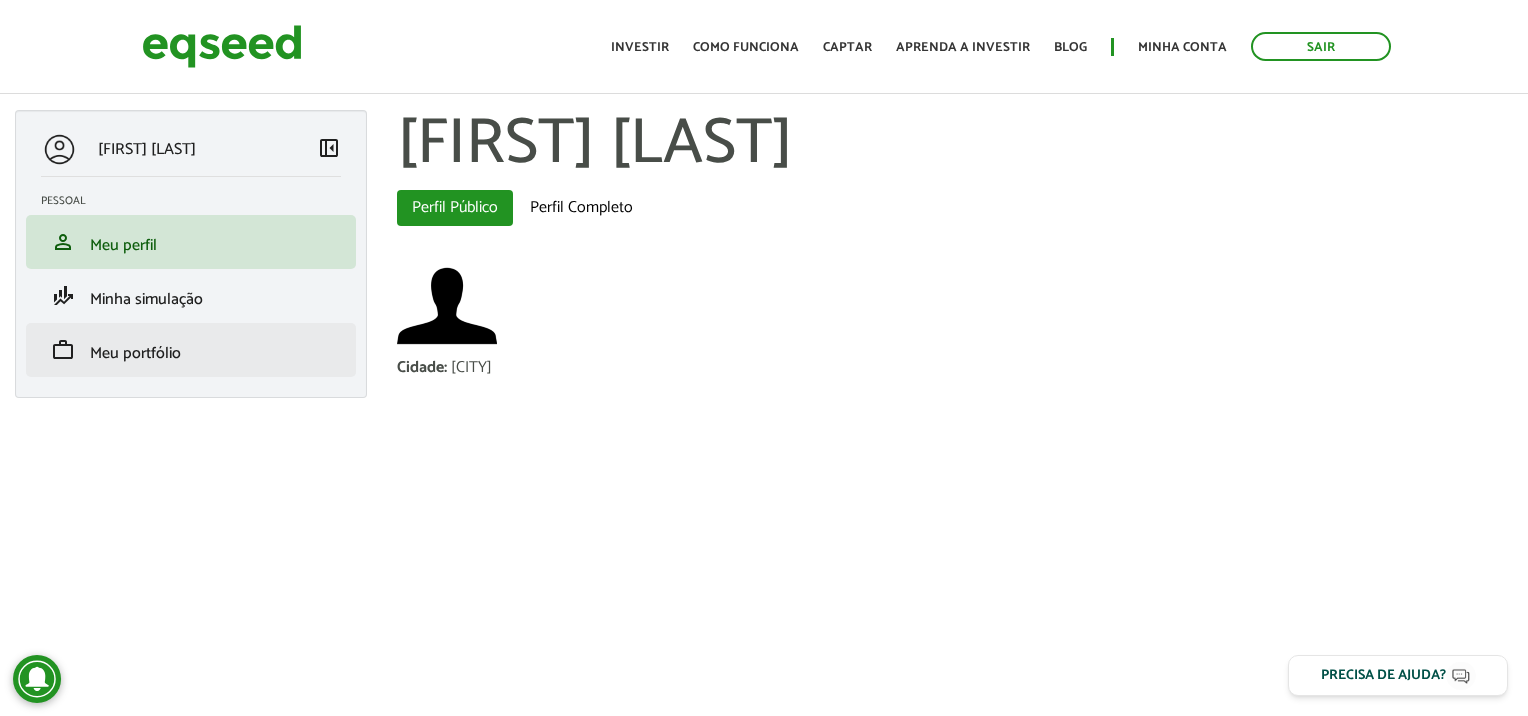 scroll, scrollTop: 0, scrollLeft: 0, axis: both 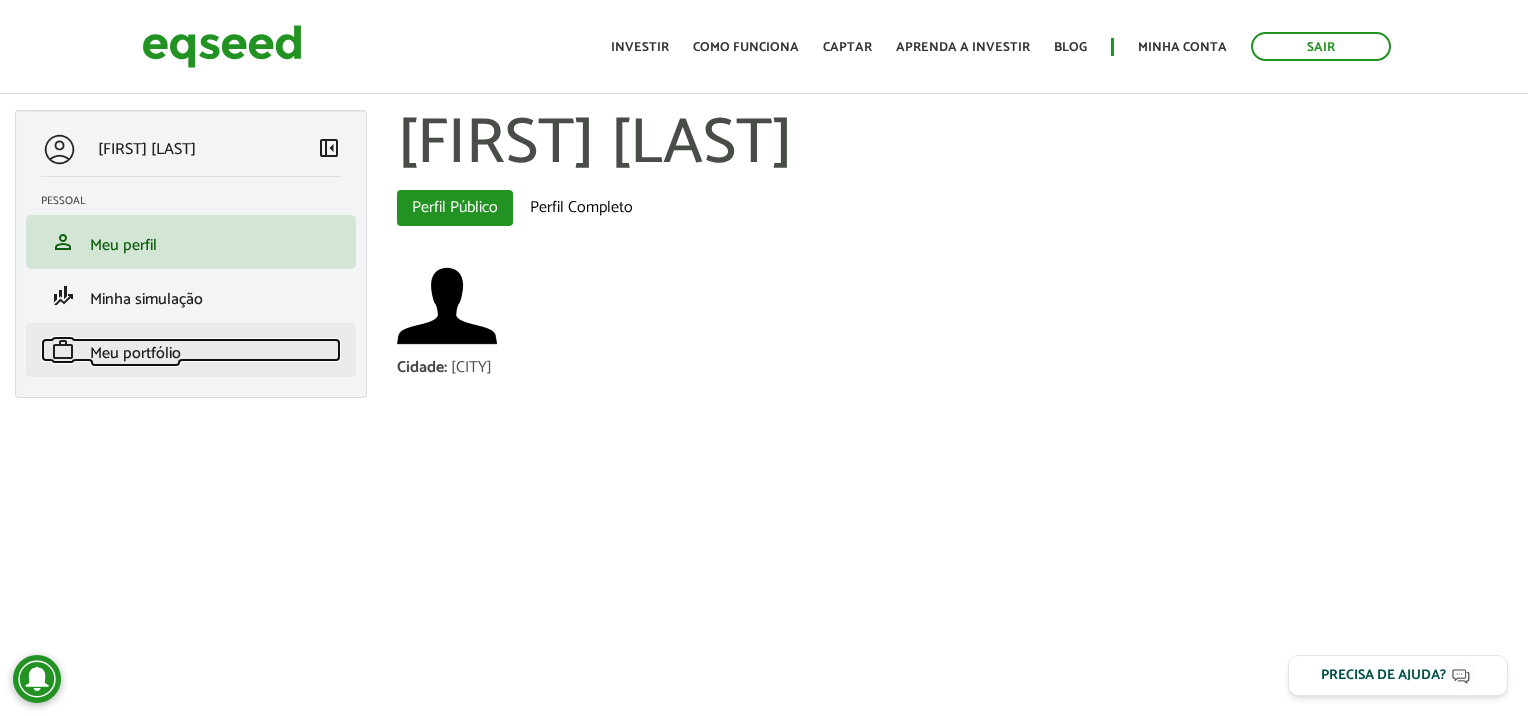 click on "Meu portfólio" at bounding box center (135, 353) 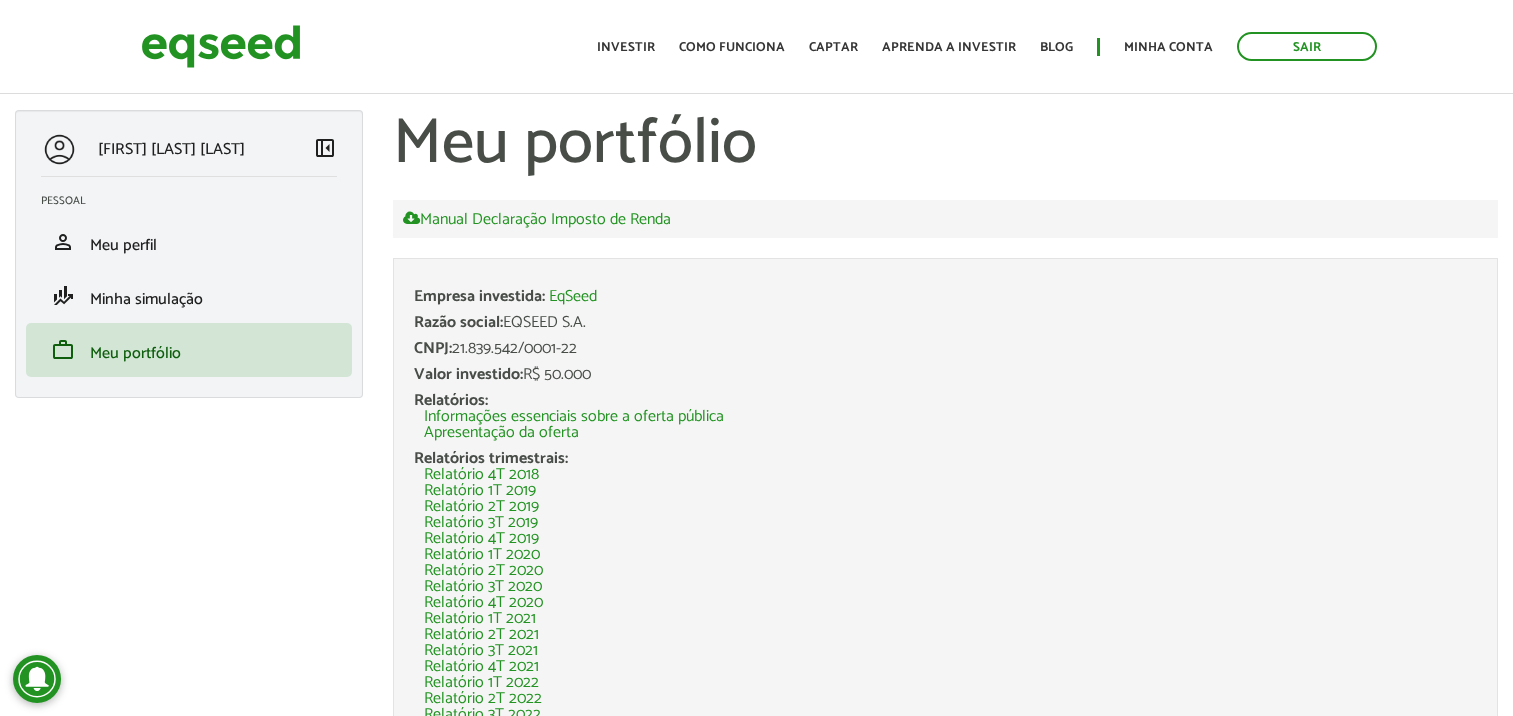 scroll, scrollTop: 0, scrollLeft: 0, axis: both 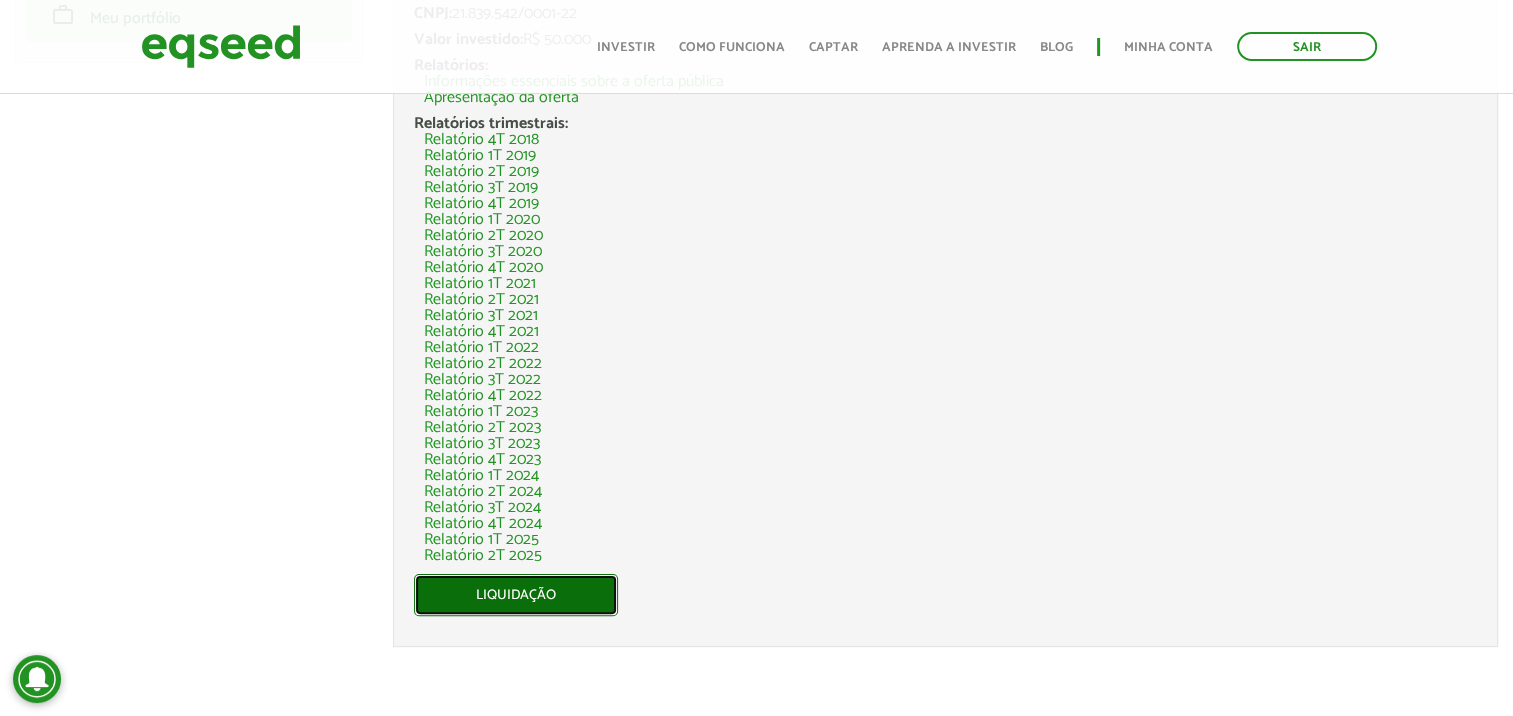 click on "Liquidação" at bounding box center (516, 595) 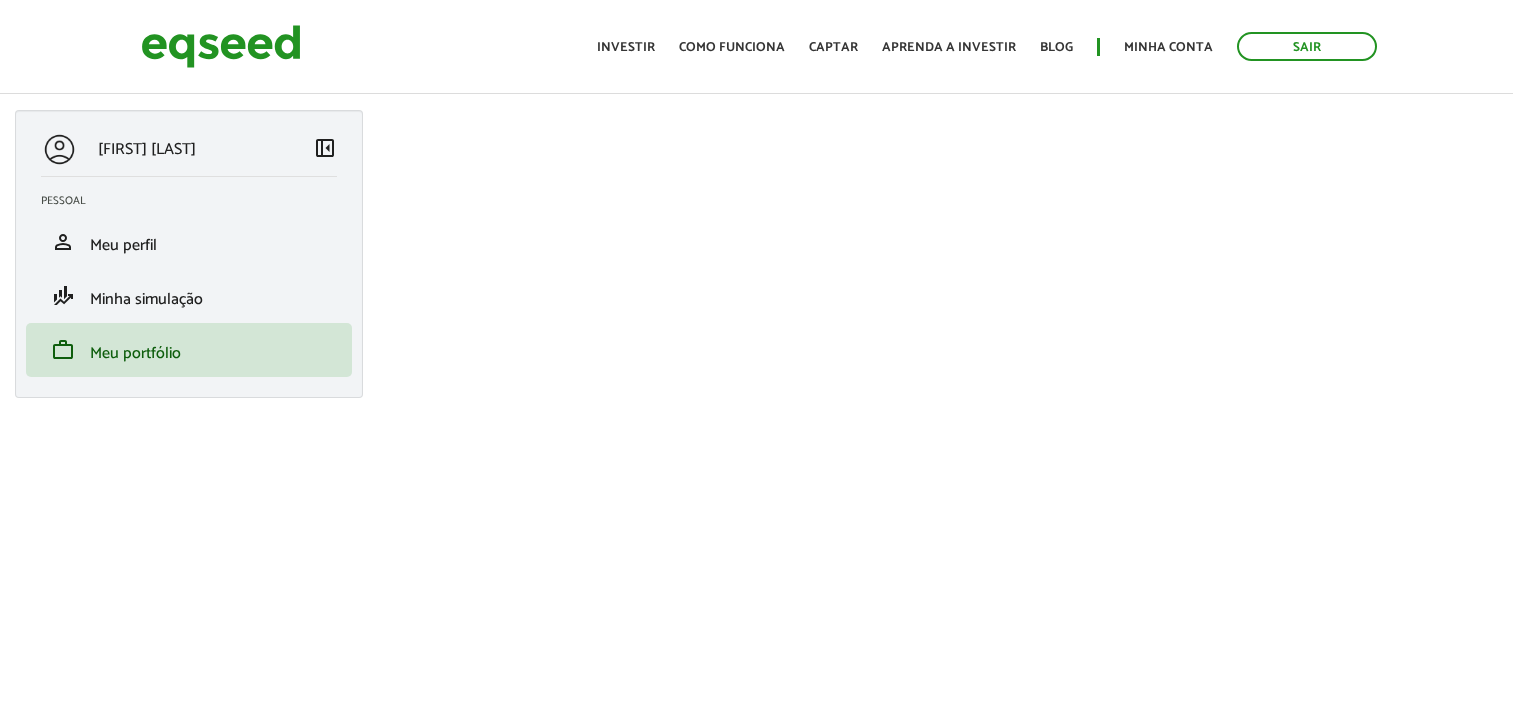 scroll, scrollTop: 0, scrollLeft: 0, axis: both 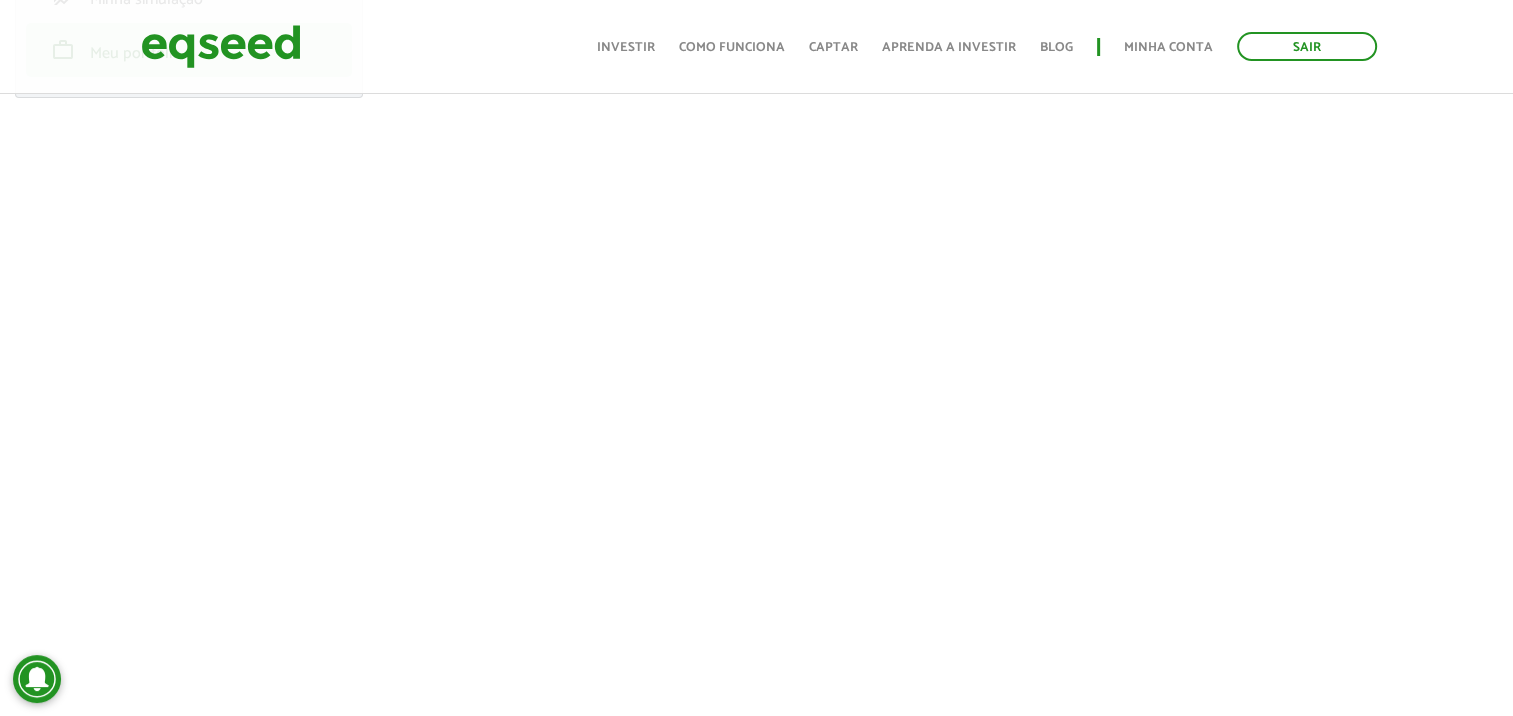 click on "VINICIOS LOPES BRIGHENTI
left_panel_close
Pessoal
person Meu perfil
finance_mode Minha simulação
work Meu portfólio
Liquidação
Voltar" at bounding box center [756, 1137] 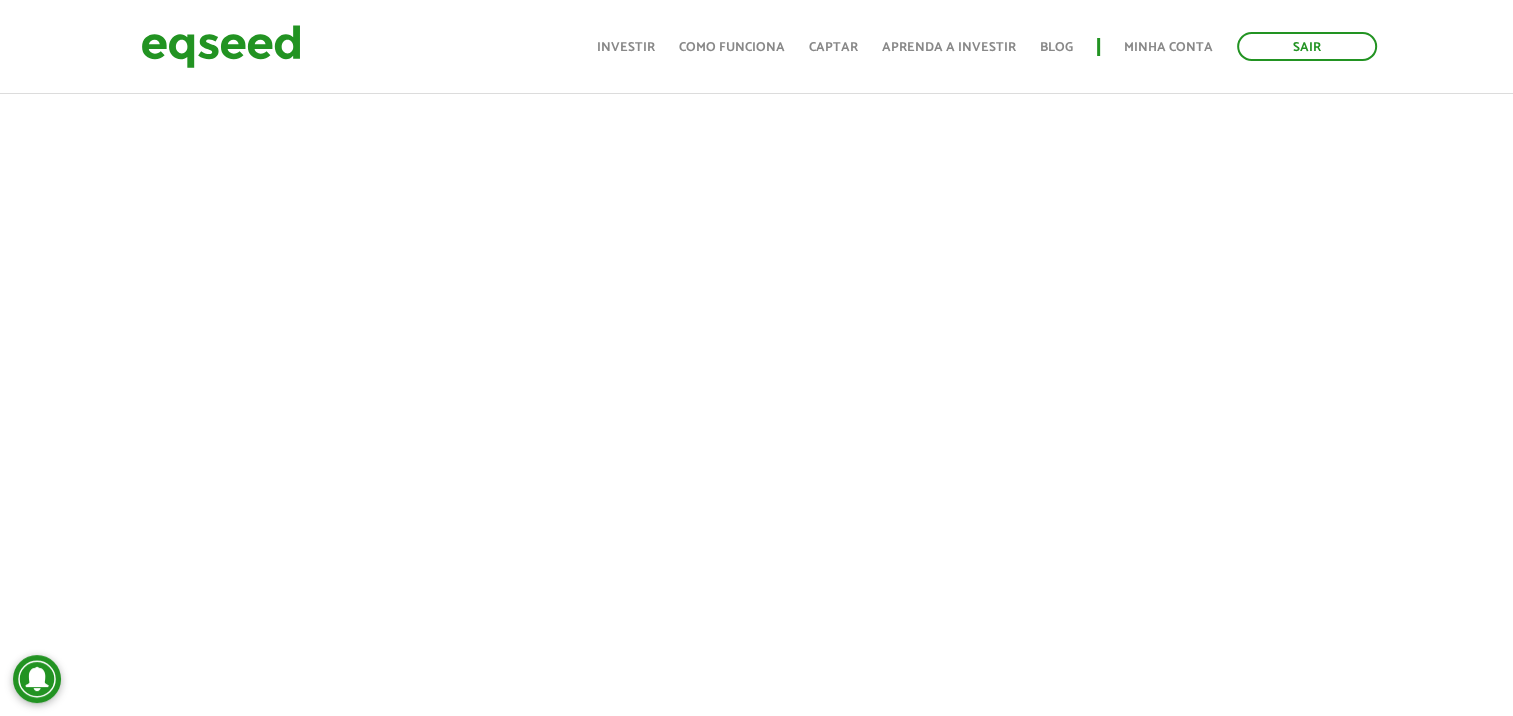 scroll, scrollTop: 800, scrollLeft: 0, axis: vertical 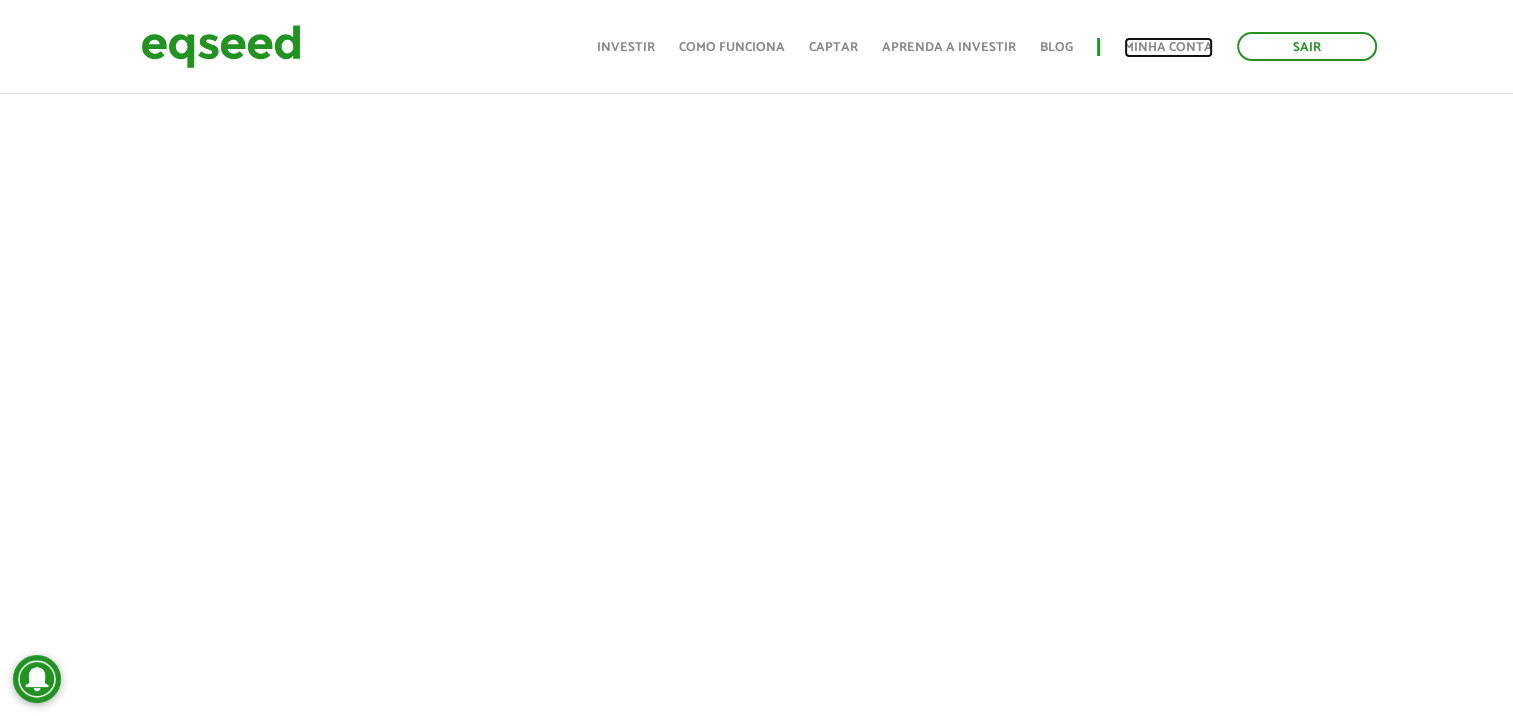click on "Minha conta" at bounding box center (1168, 47) 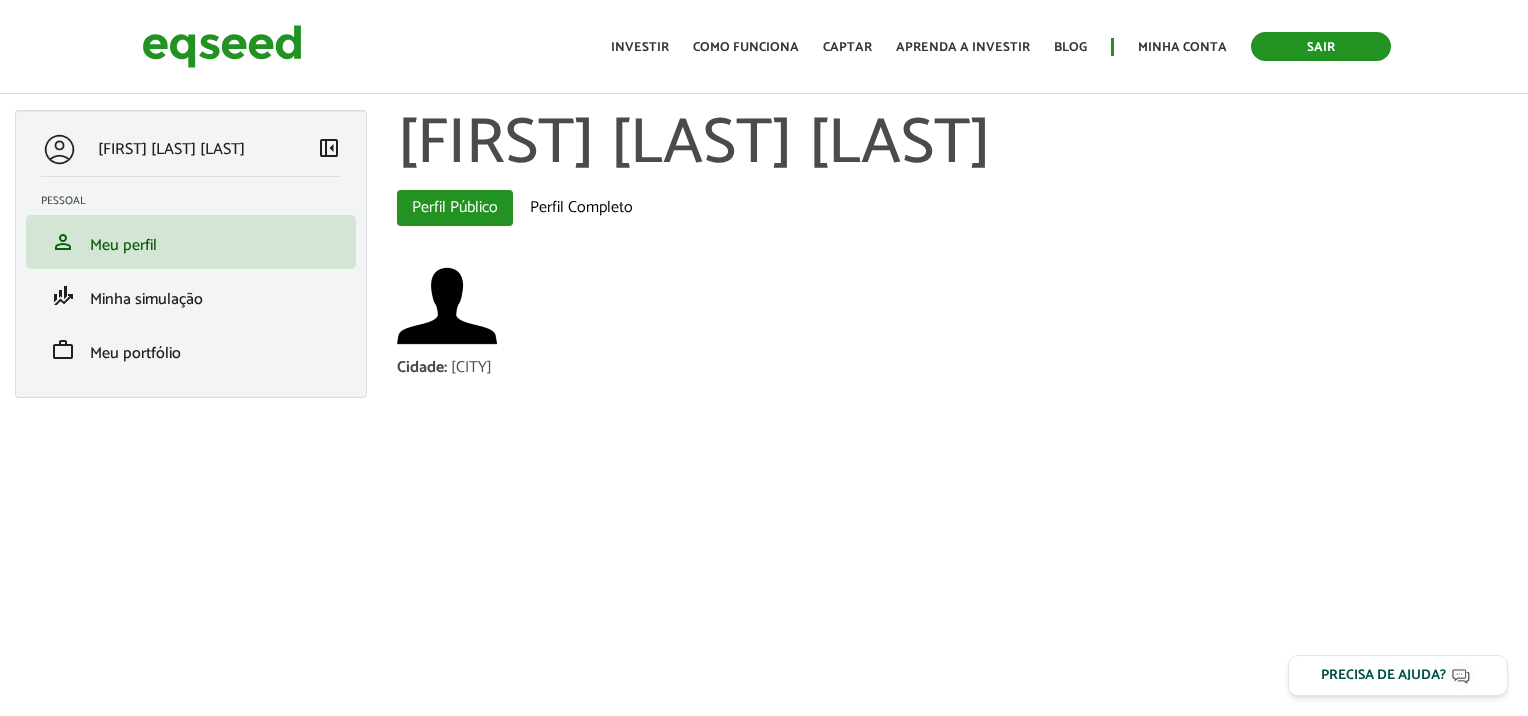 scroll, scrollTop: 0, scrollLeft: 0, axis: both 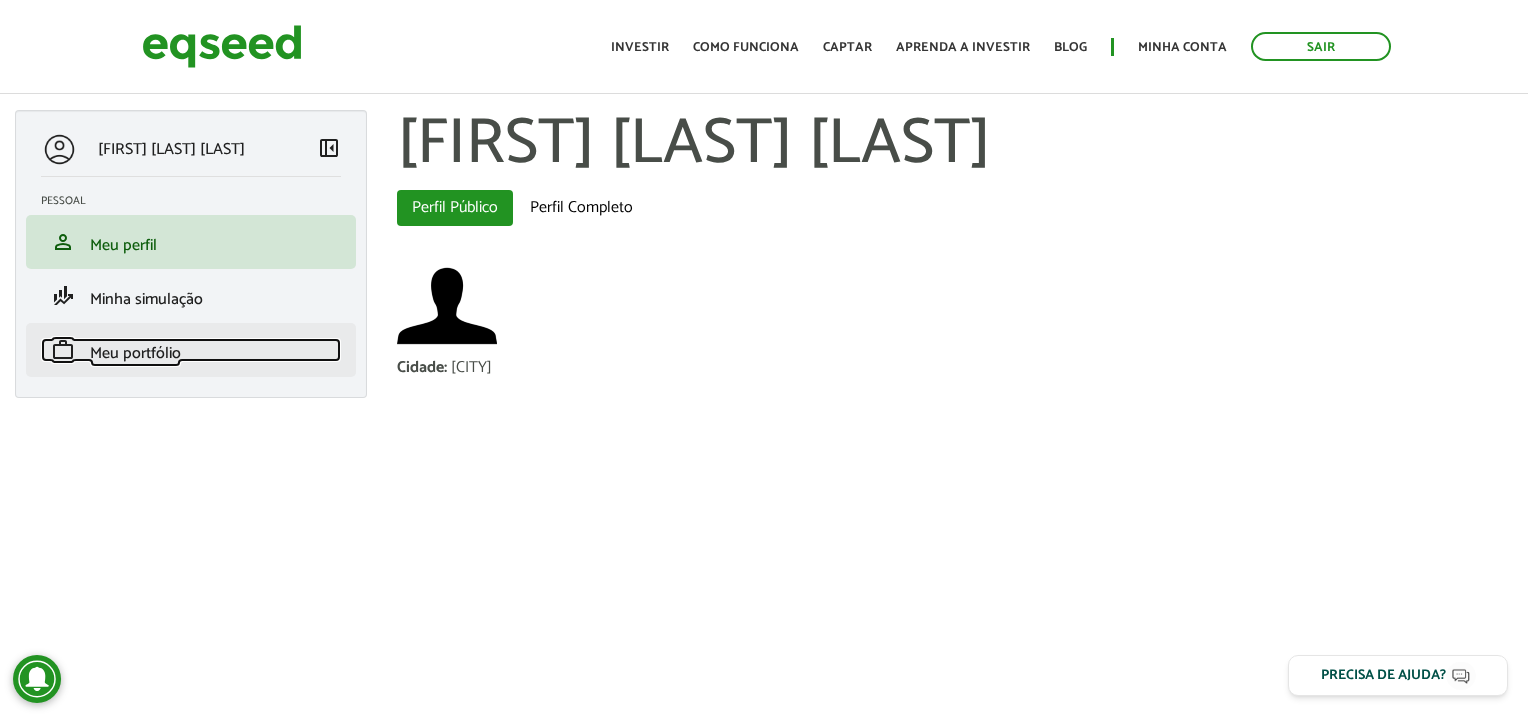 click on "Meu portfólio" at bounding box center (135, 353) 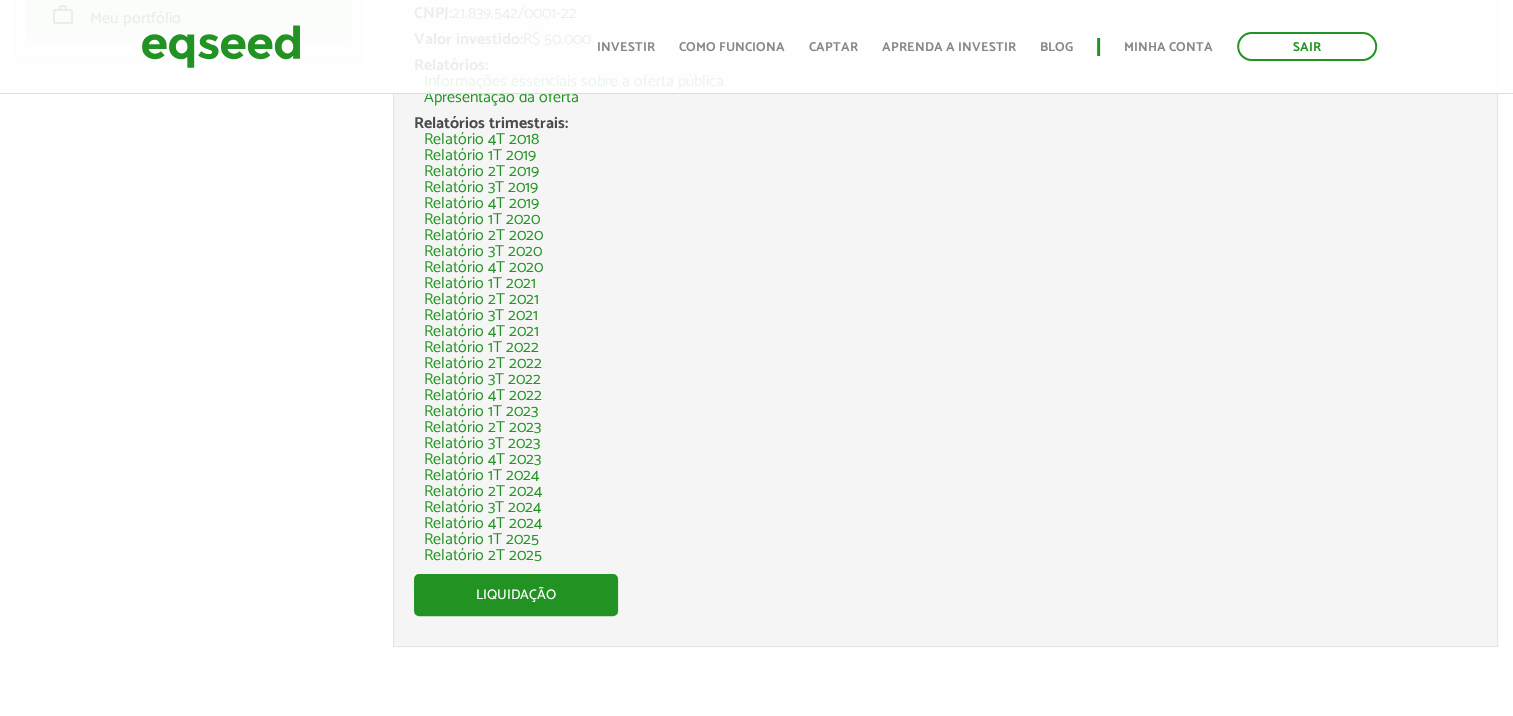 scroll, scrollTop: 335, scrollLeft: 0, axis: vertical 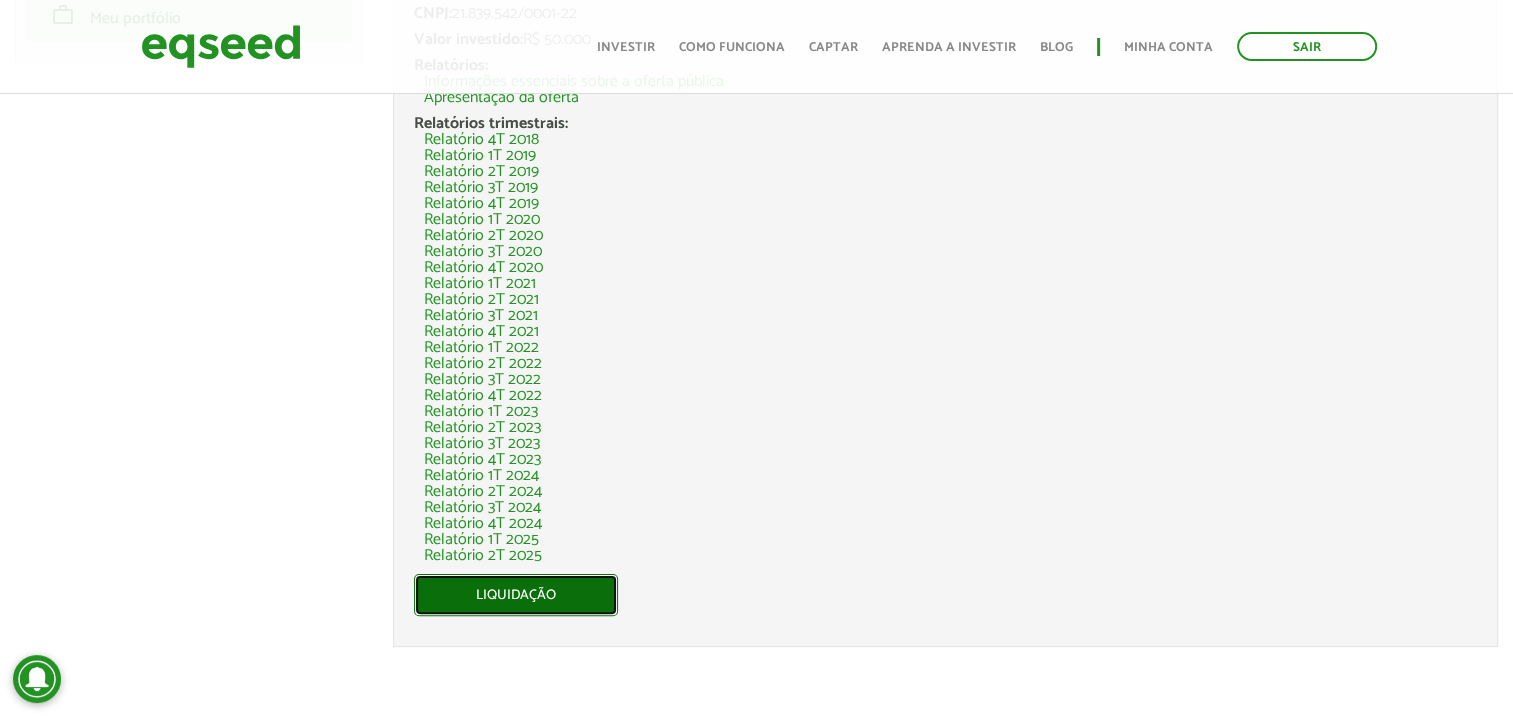click on "Liquidação" at bounding box center [516, 595] 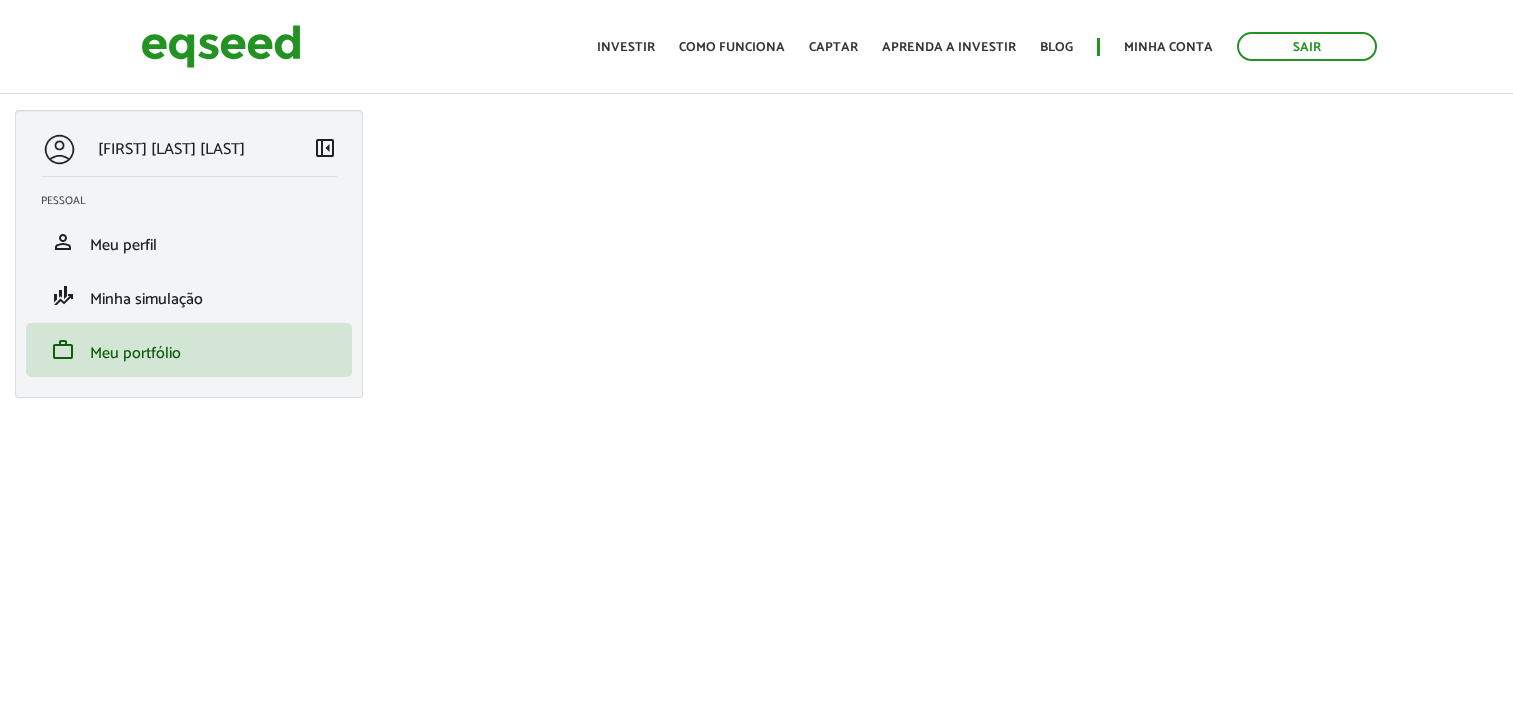 scroll, scrollTop: 0, scrollLeft: 0, axis: both 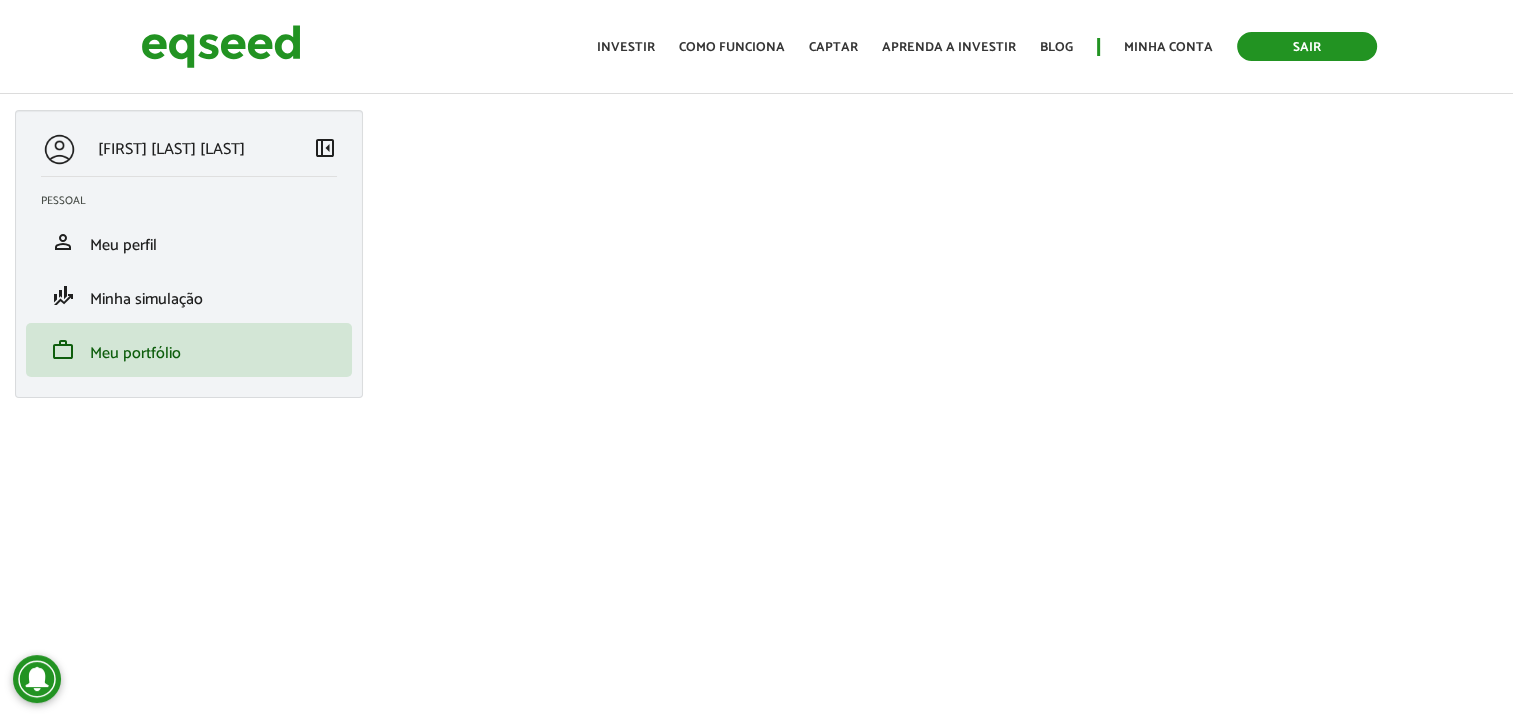 click on "Sair" at bounding box center (1307, 46) 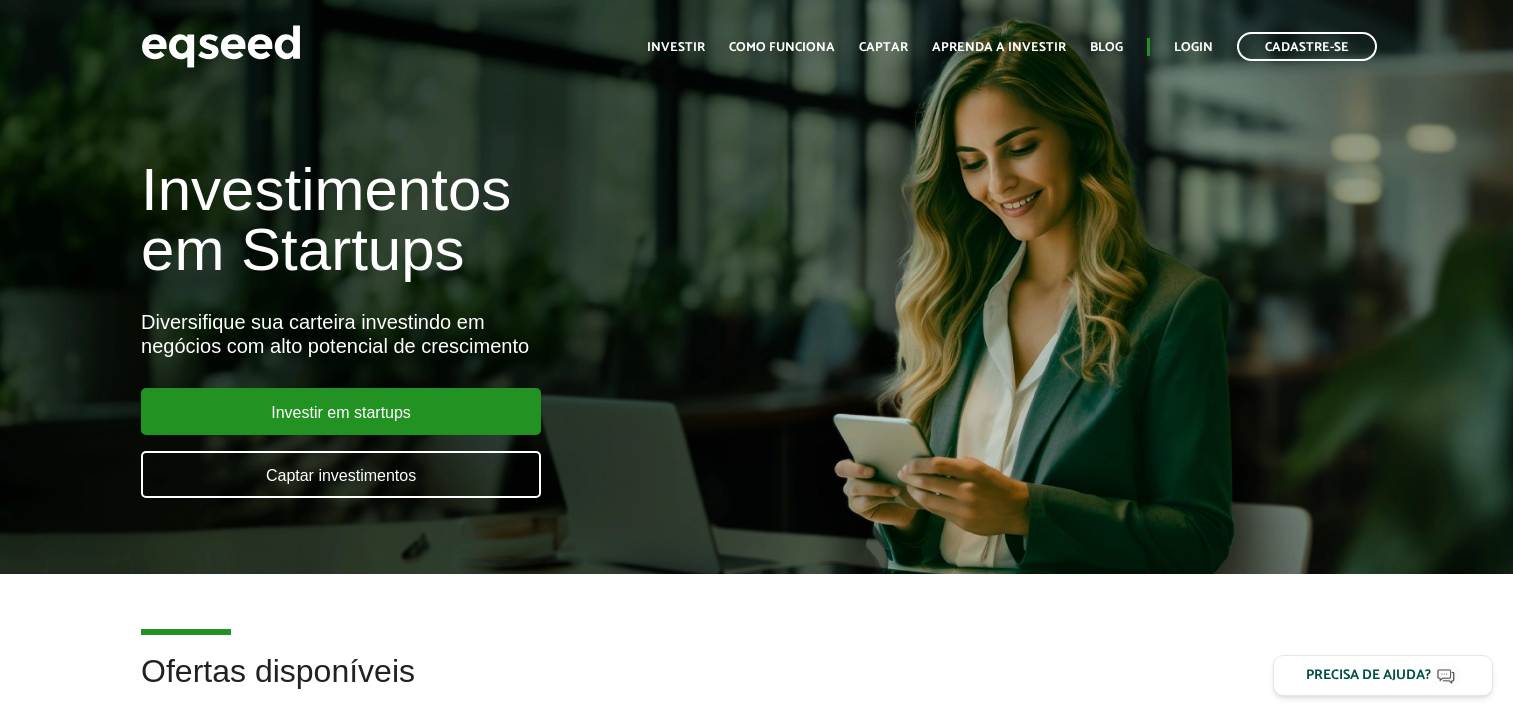 scroll, scrollTop: 0, scrollLeft: 0, axis: both 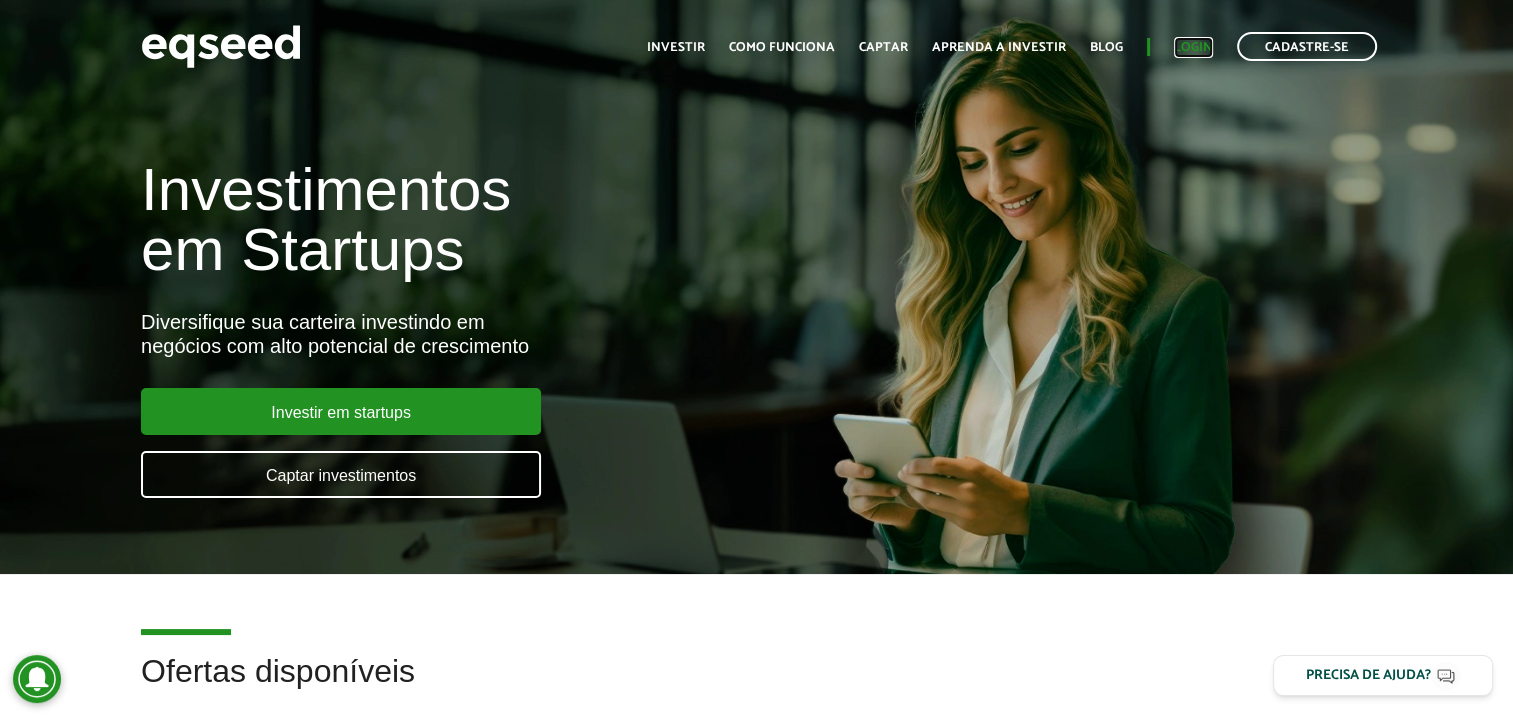 click on "Login" at bounding box center [1193, 47] 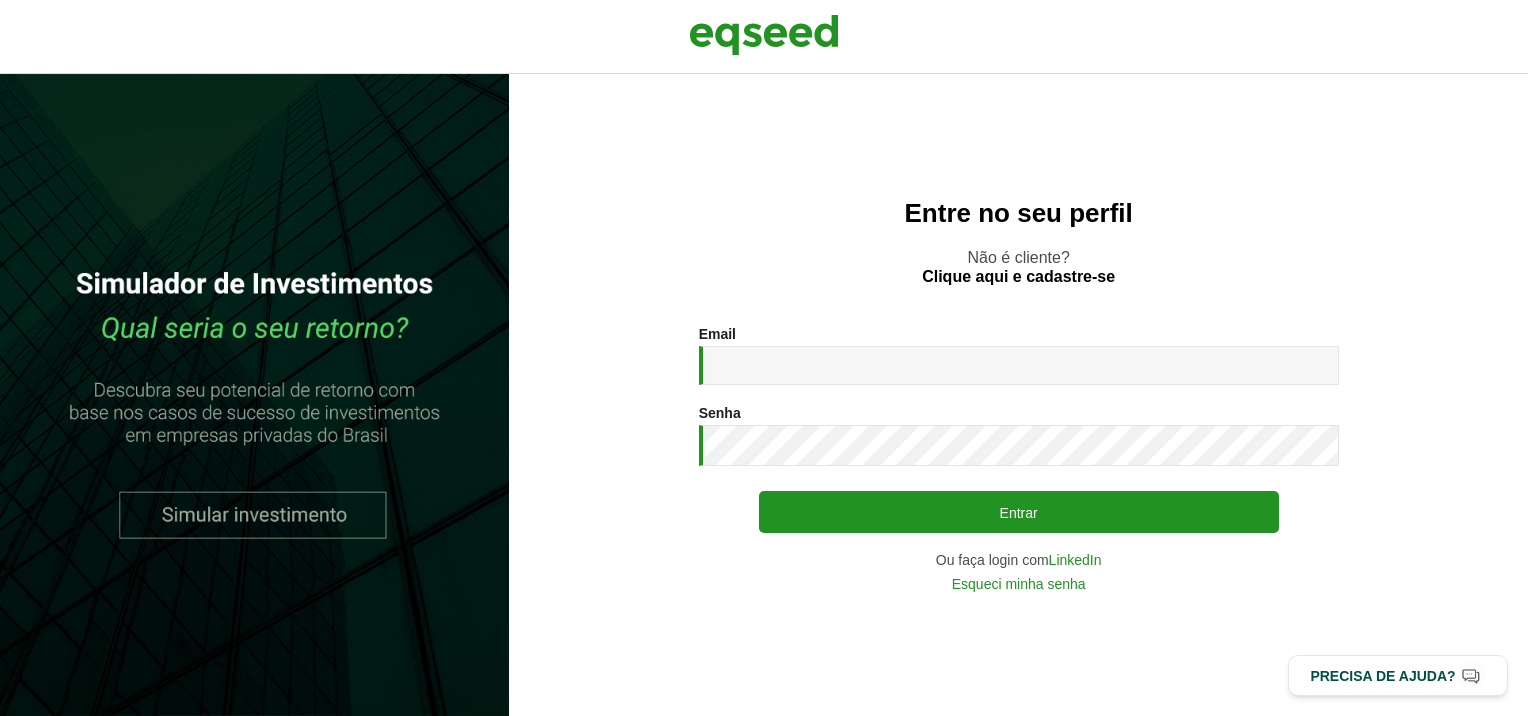 scroll, scrollTop: 0, scrollLeft: 0, axis: both 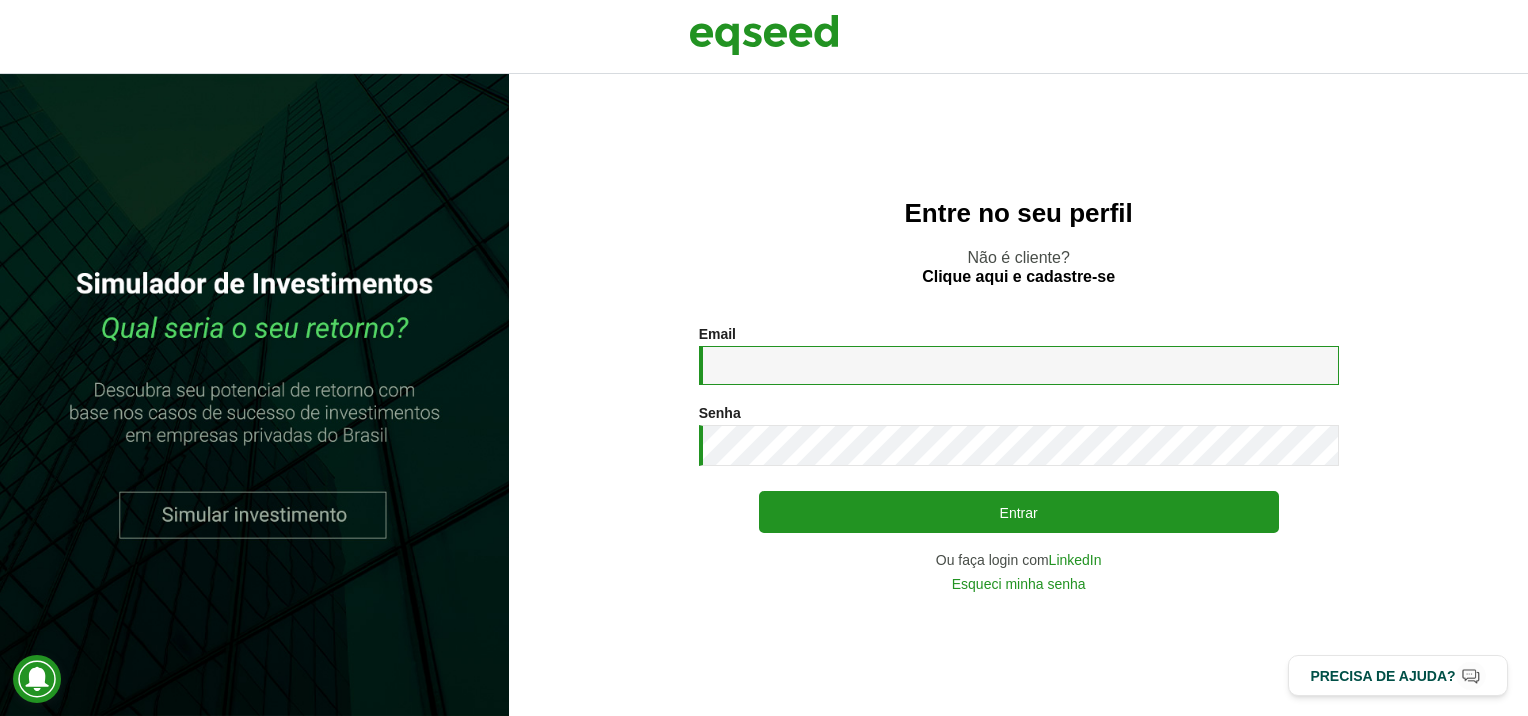 click on "Email  *" at bounding box center [1019, 365] 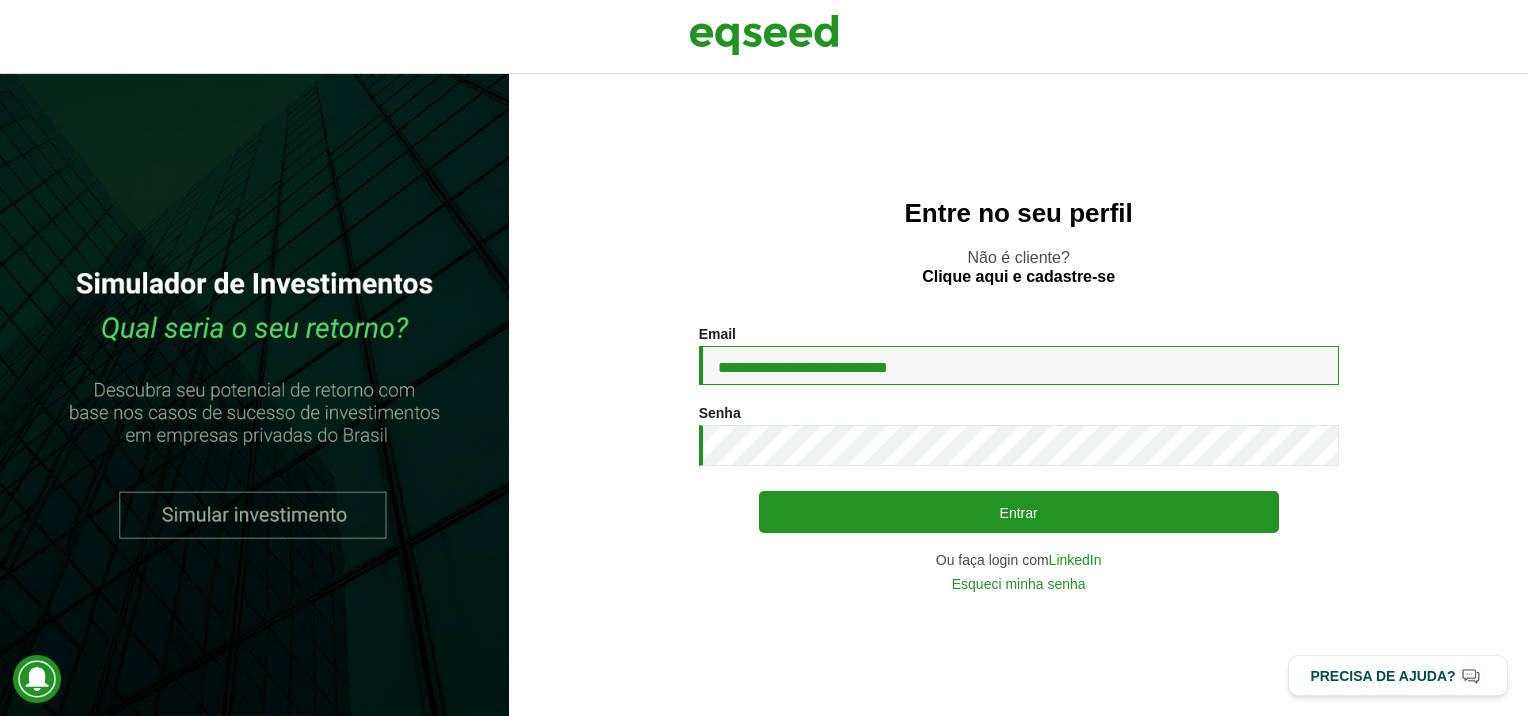 type on "**********" 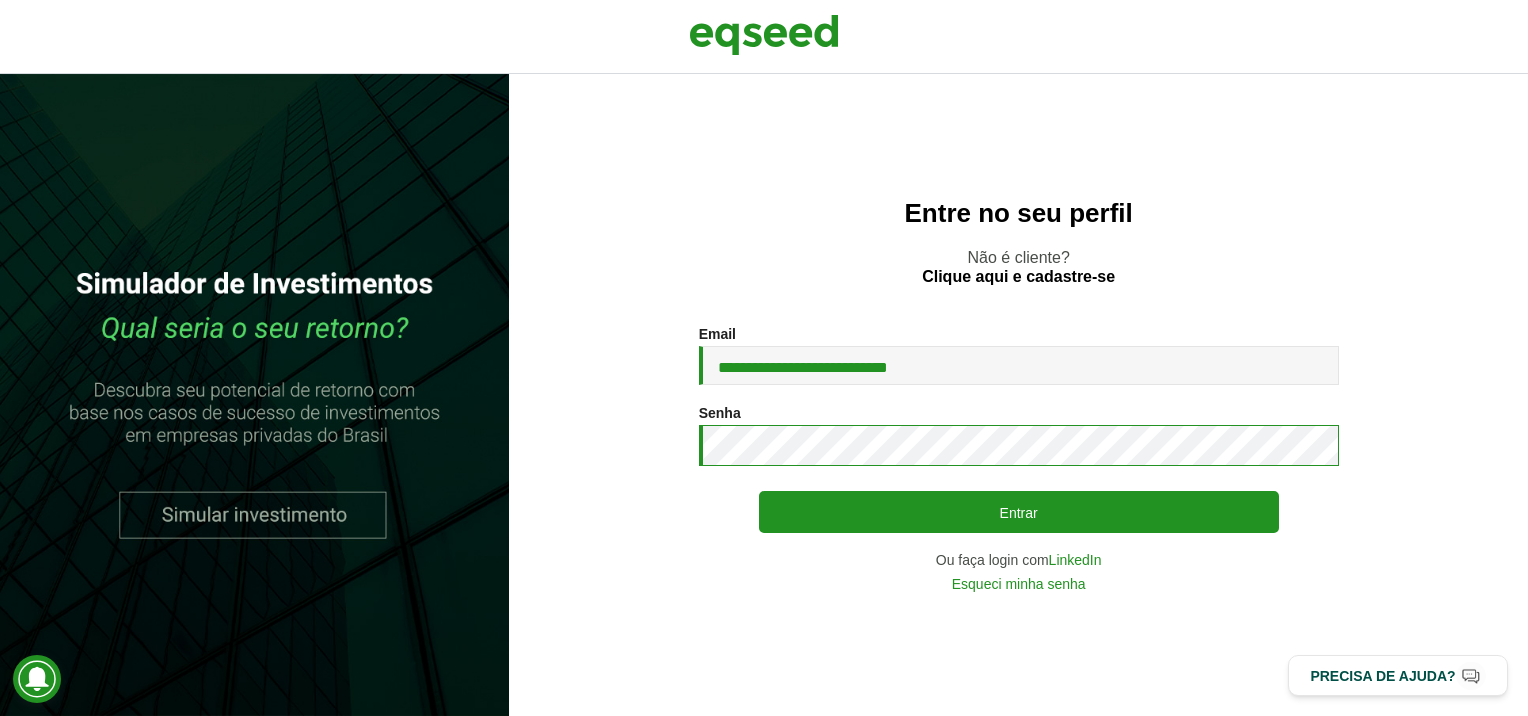 click on "Entrar" at bounding box center [1019, 512] 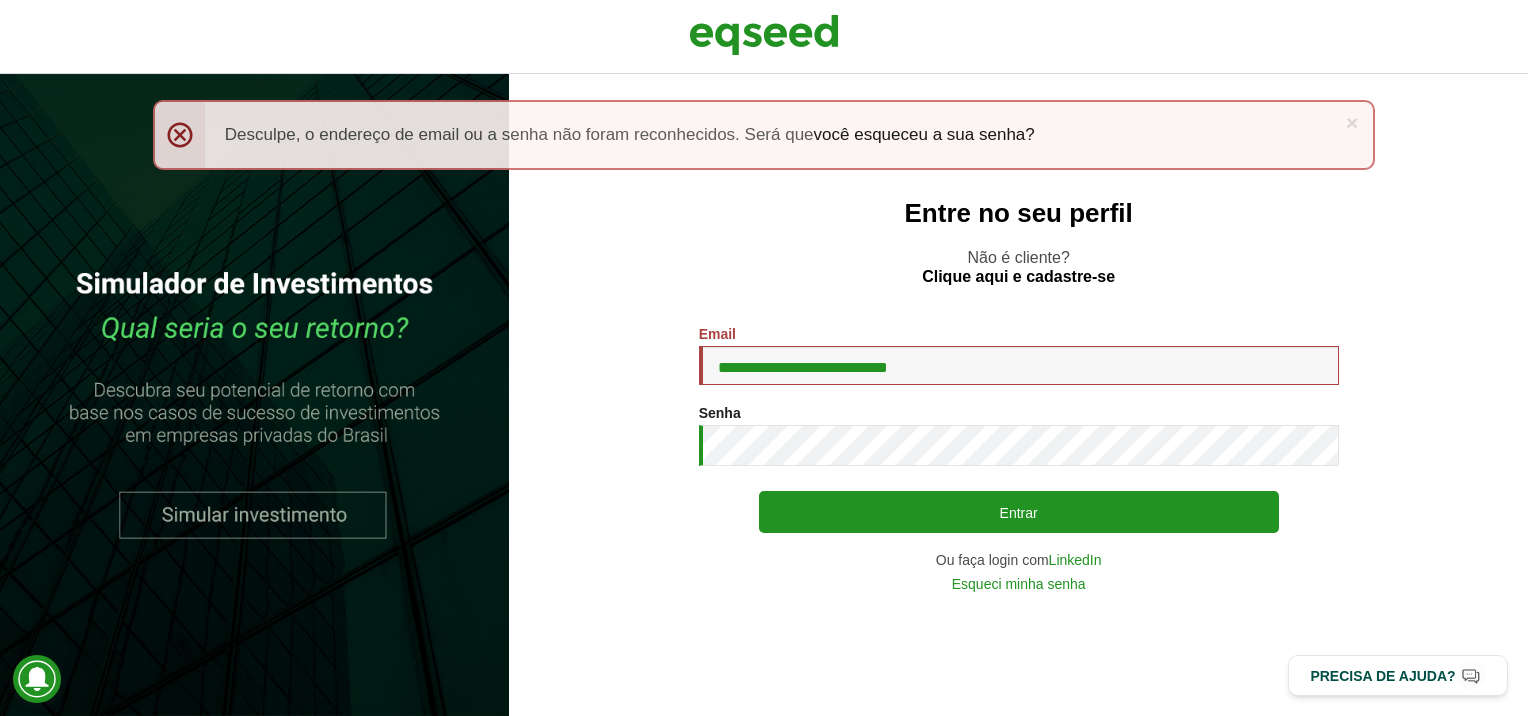 scroll, scrollTop: 0, scrollLeft: 0, axis: both 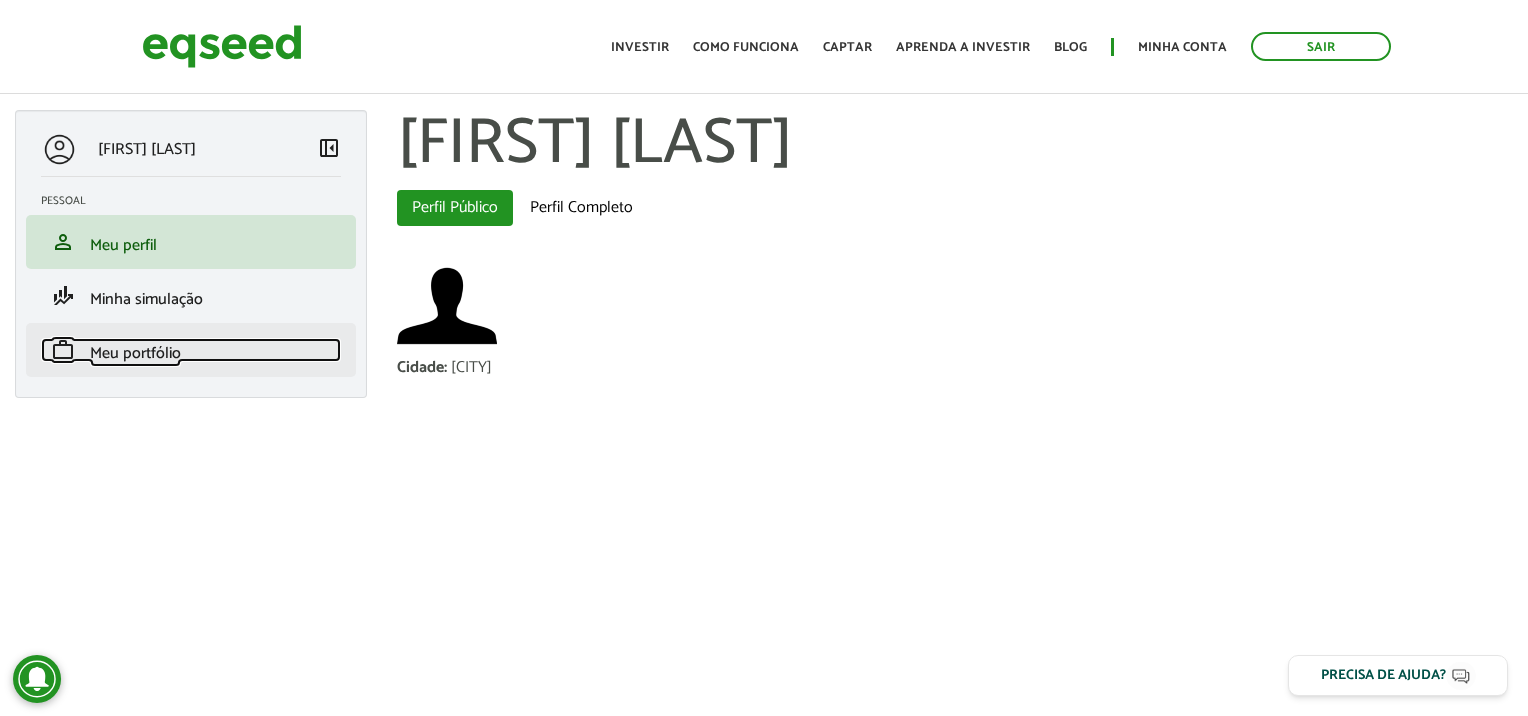 click on "Meu portfólio" at bounding box center [135, 353] 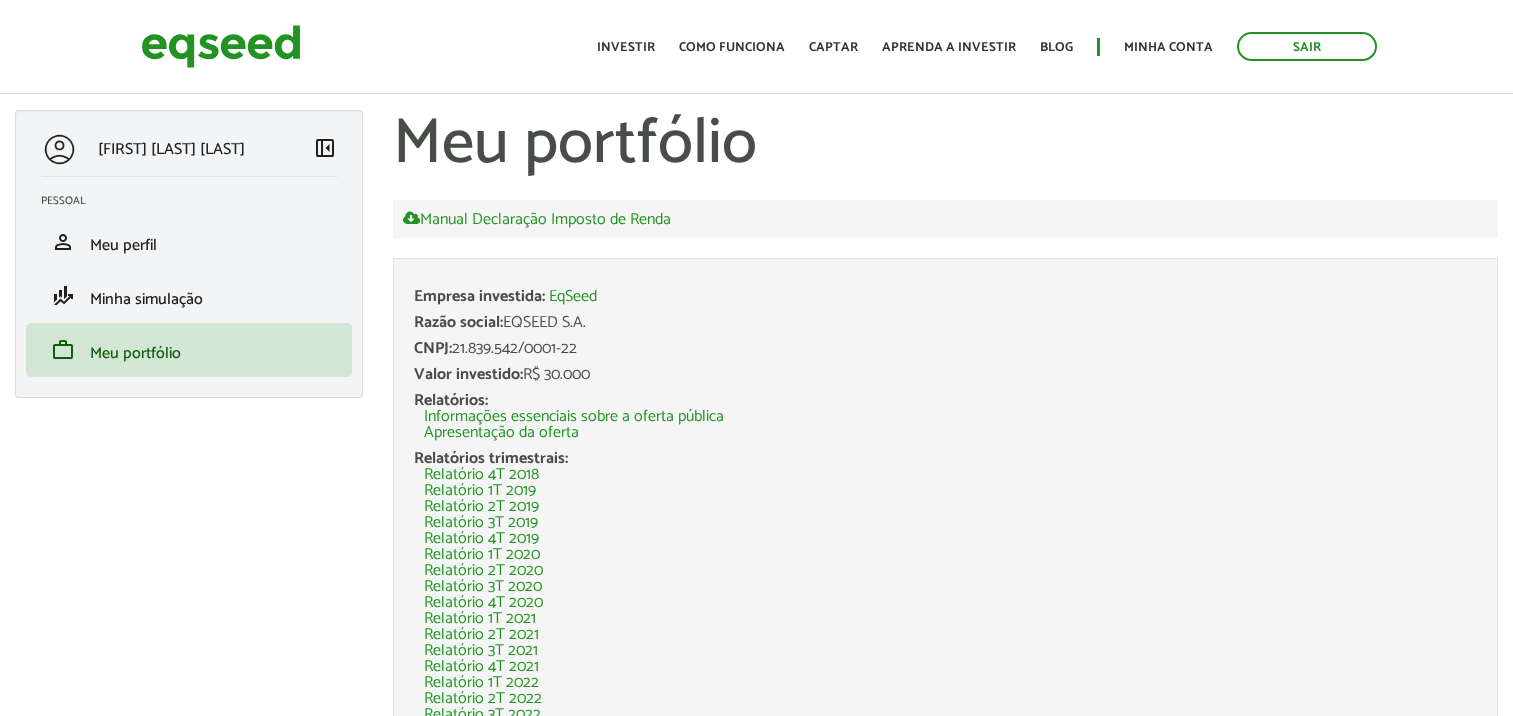 scroll, scrollTop: 0, scrollLeft: 0, axis: both 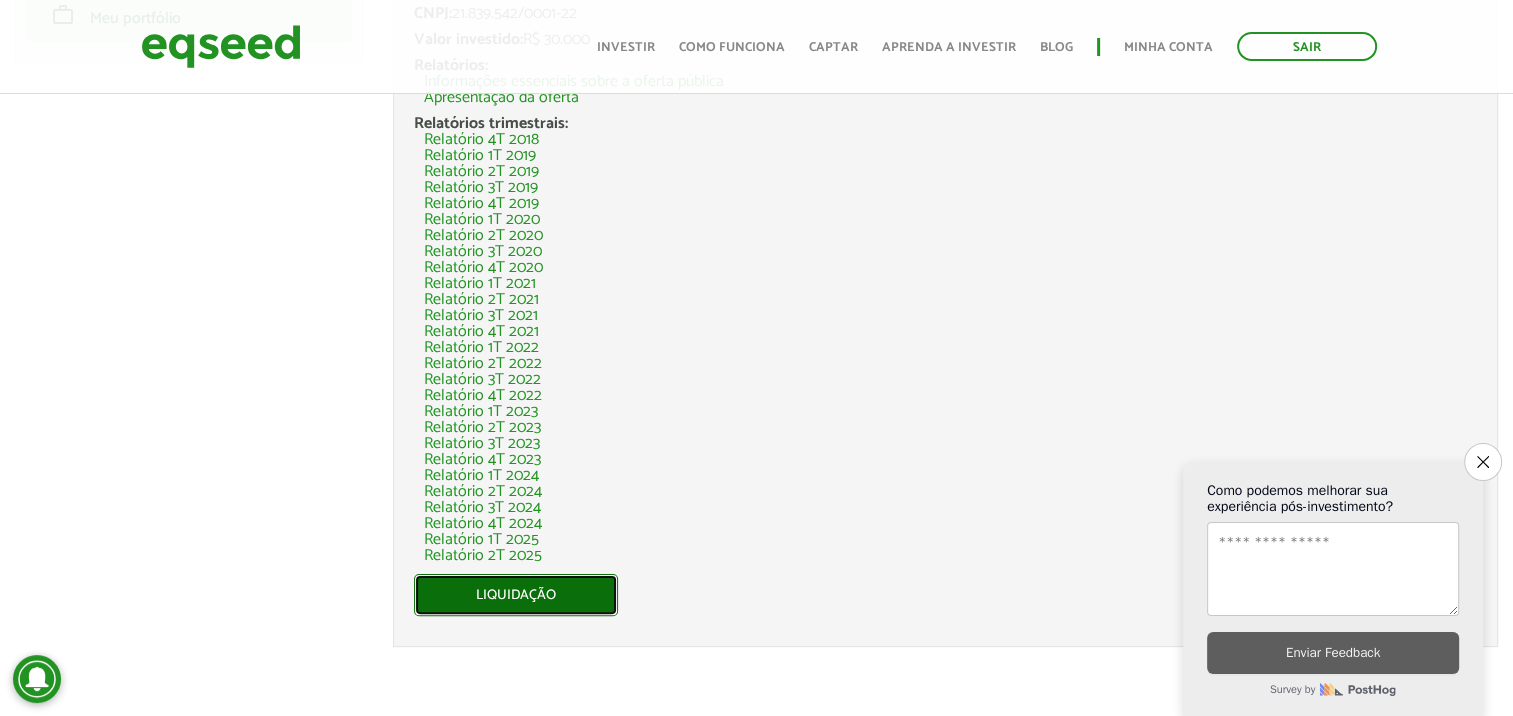click on "Liquidação" at bounding box center [516, 595] 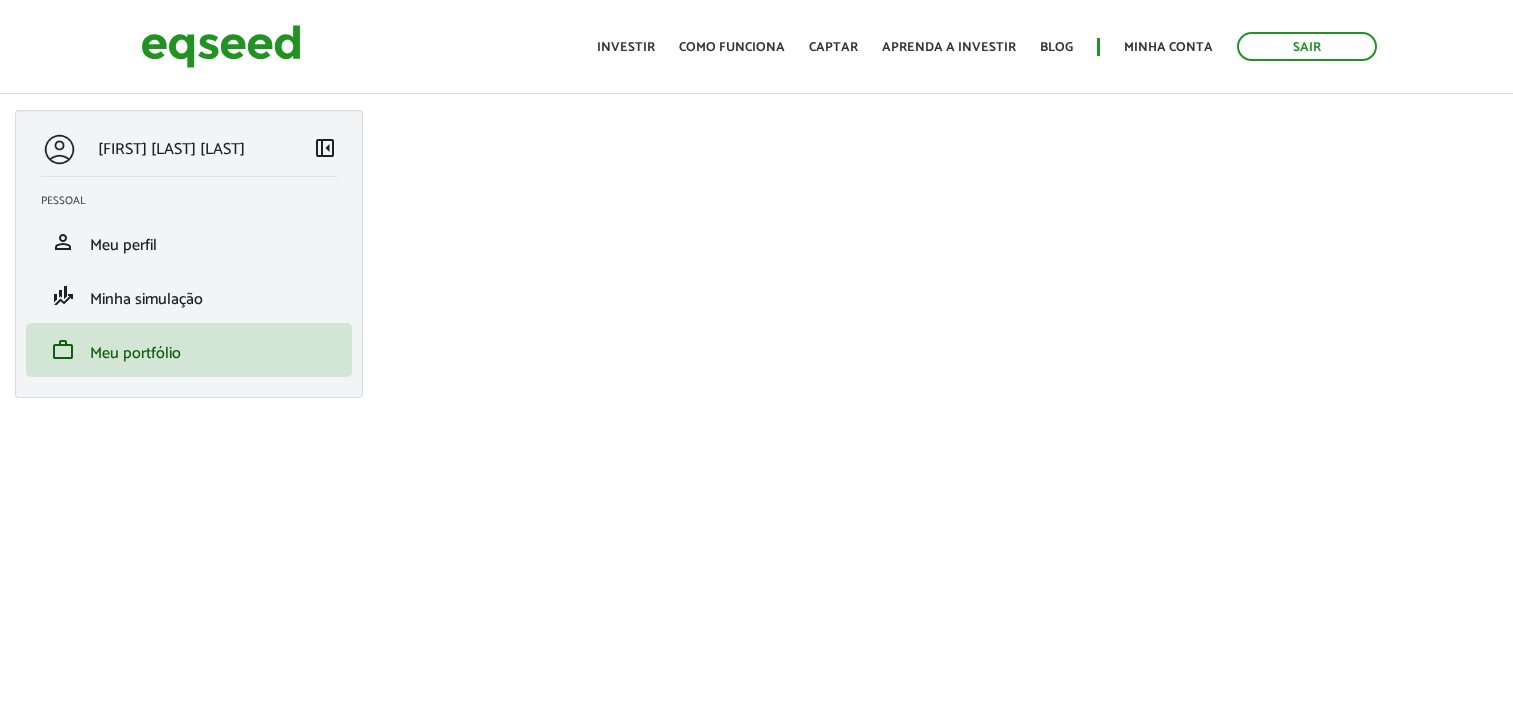 scroll, scrollTop: 0, scrollLeft: 0, axis: both 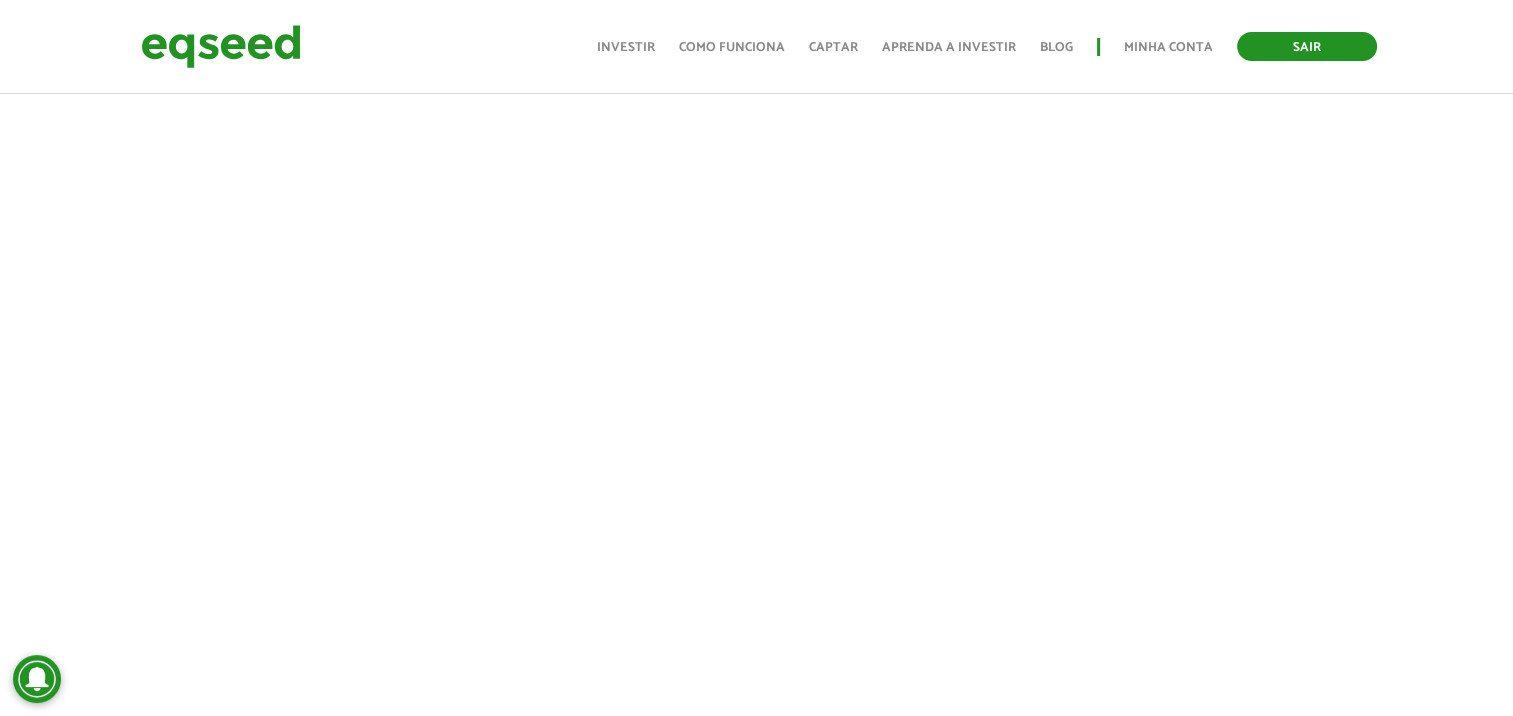 drag, startPoint x: 1302, startPoint y: 56, endPoint x: 1277, endPoint y: 56, distance: 25 